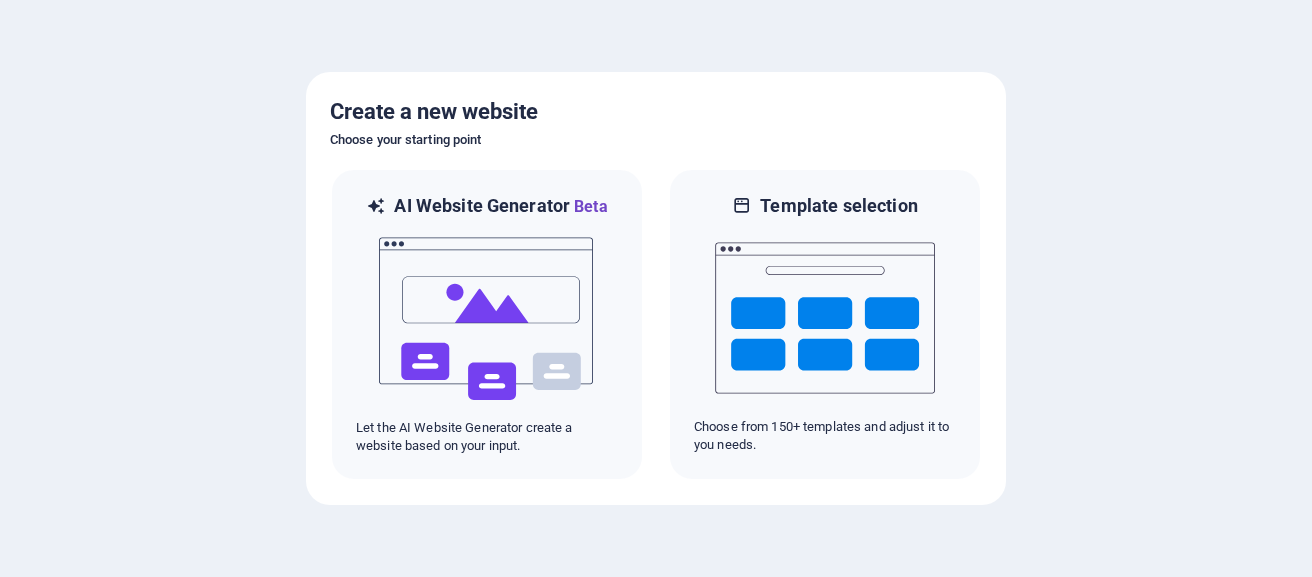 scroll, scrollTop: 0, scrollLeft: 0, axis: both 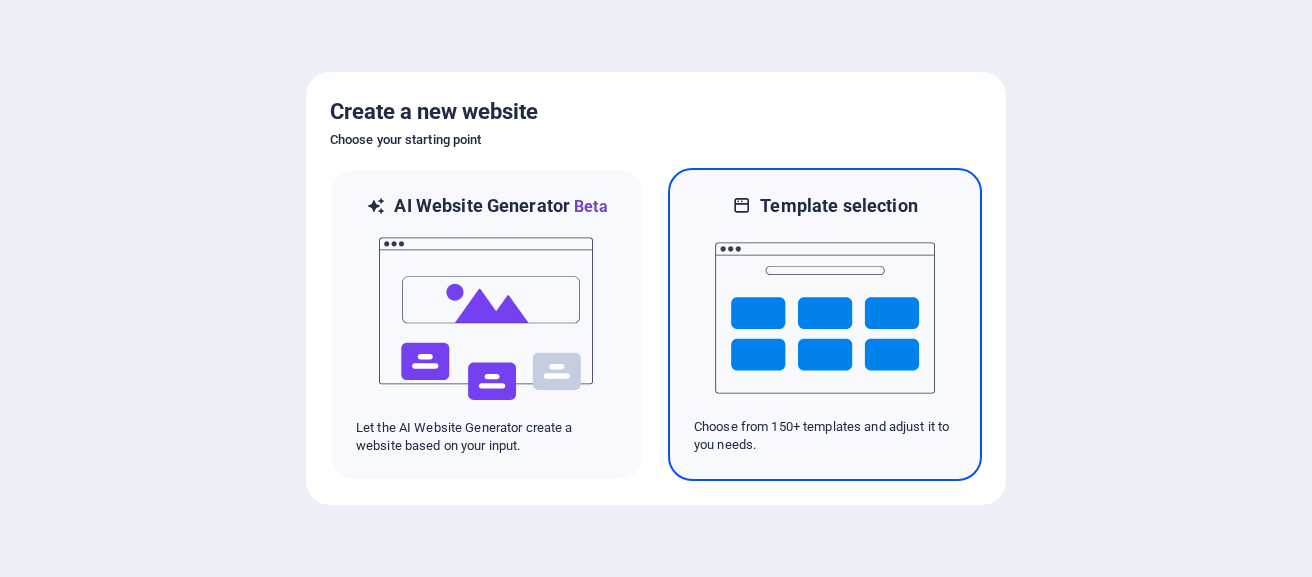 click at bounding box center [825, 318] 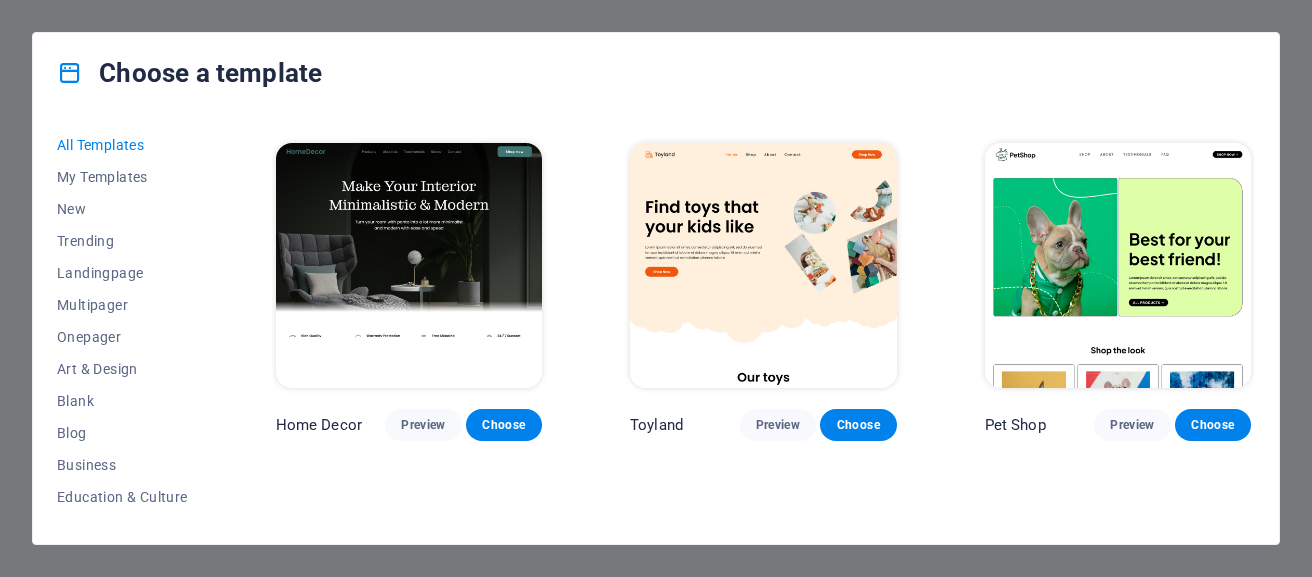 scroll, scrollTop: 800, scrollLeft: 0, axis: vertical 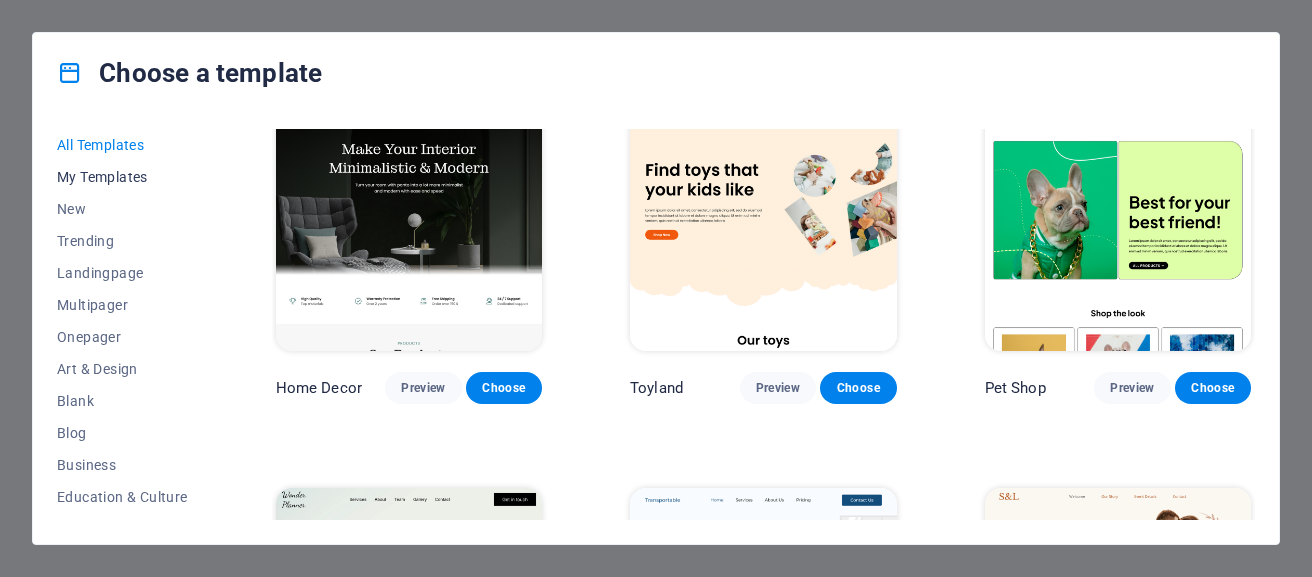 click on "My Templates" at bounding box center [122, 177] 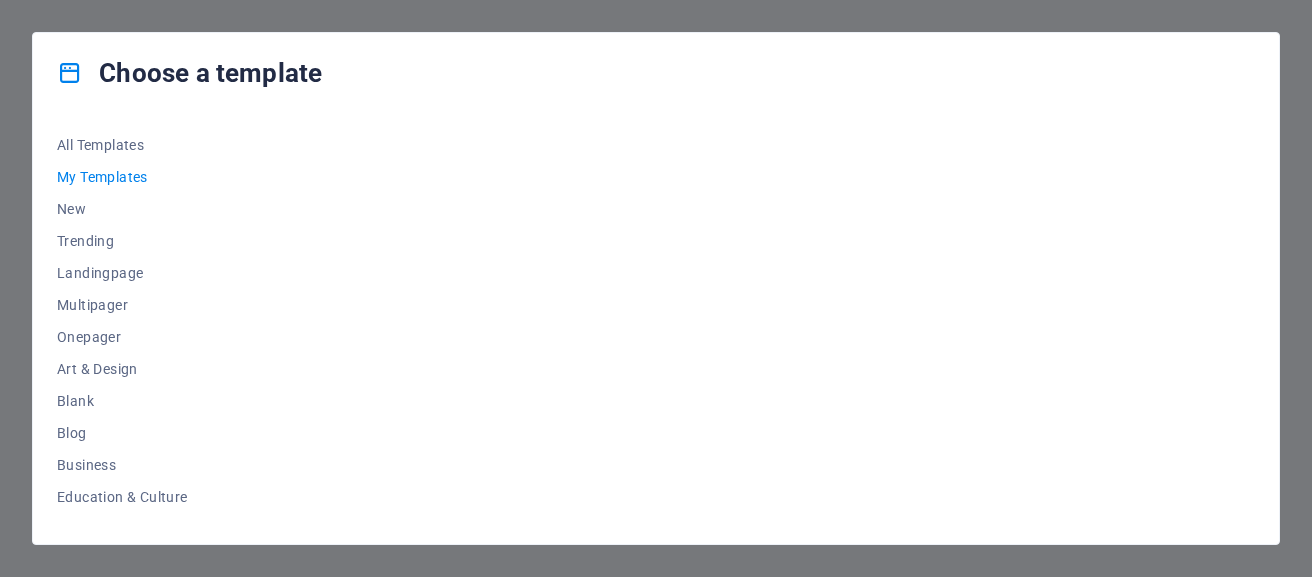 scroll, scrollTop: 0, scrollLeft: 0, axis: both 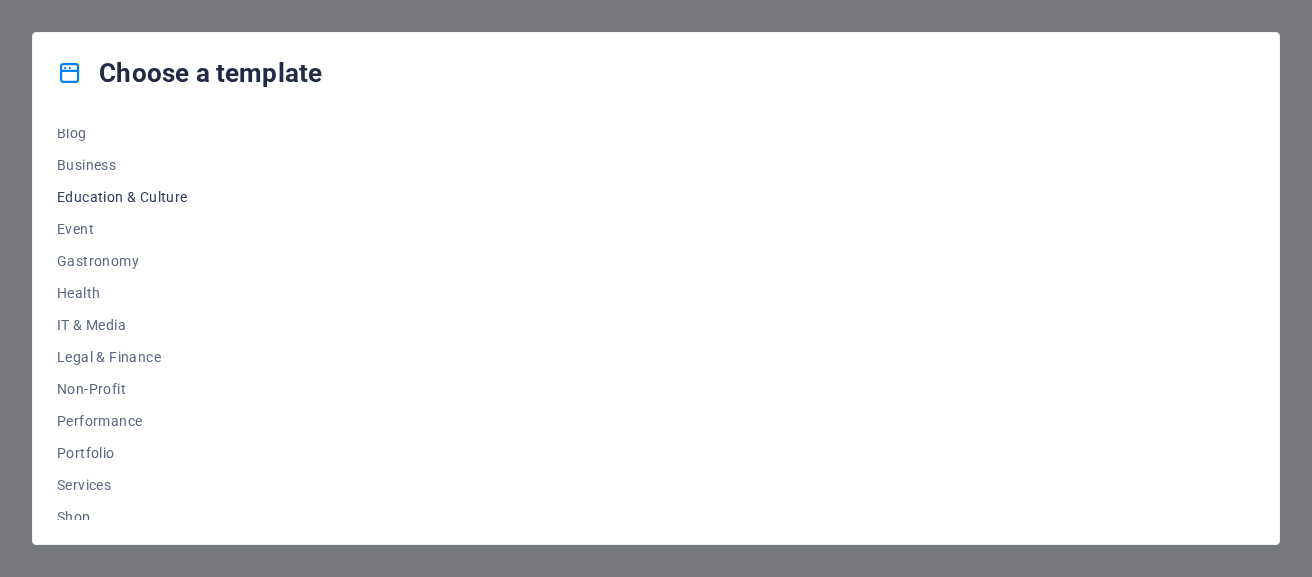 click on "Education & Culture" at bounding box center [122, 197] 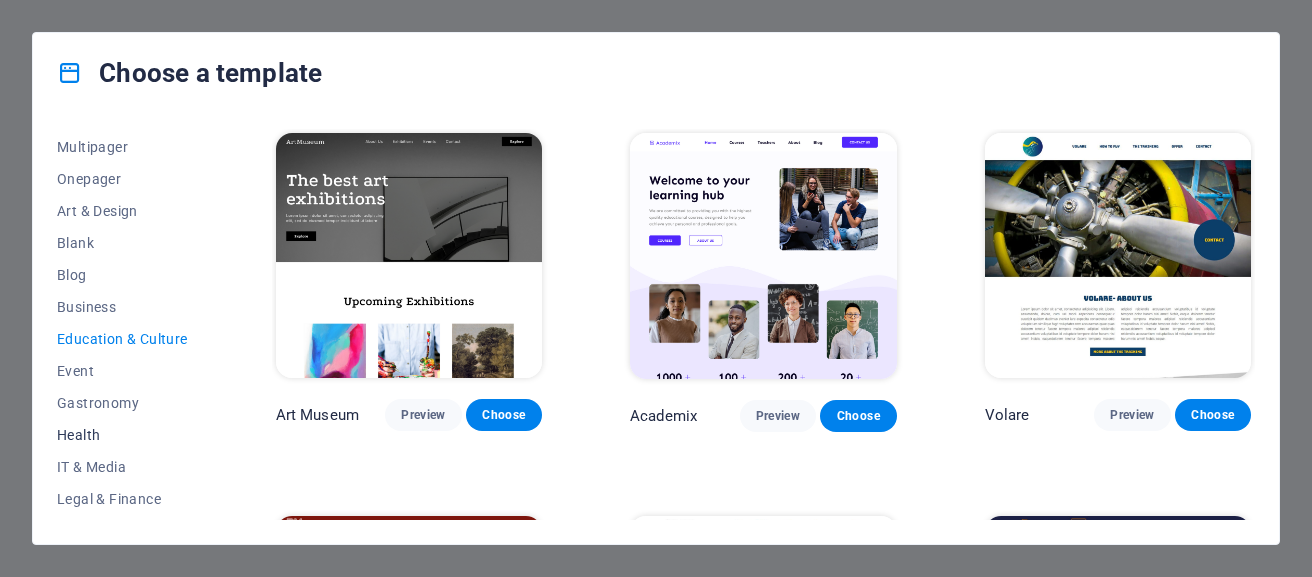 scroll, scrollTop: 41, scrollLeft: 0, axis: vertical 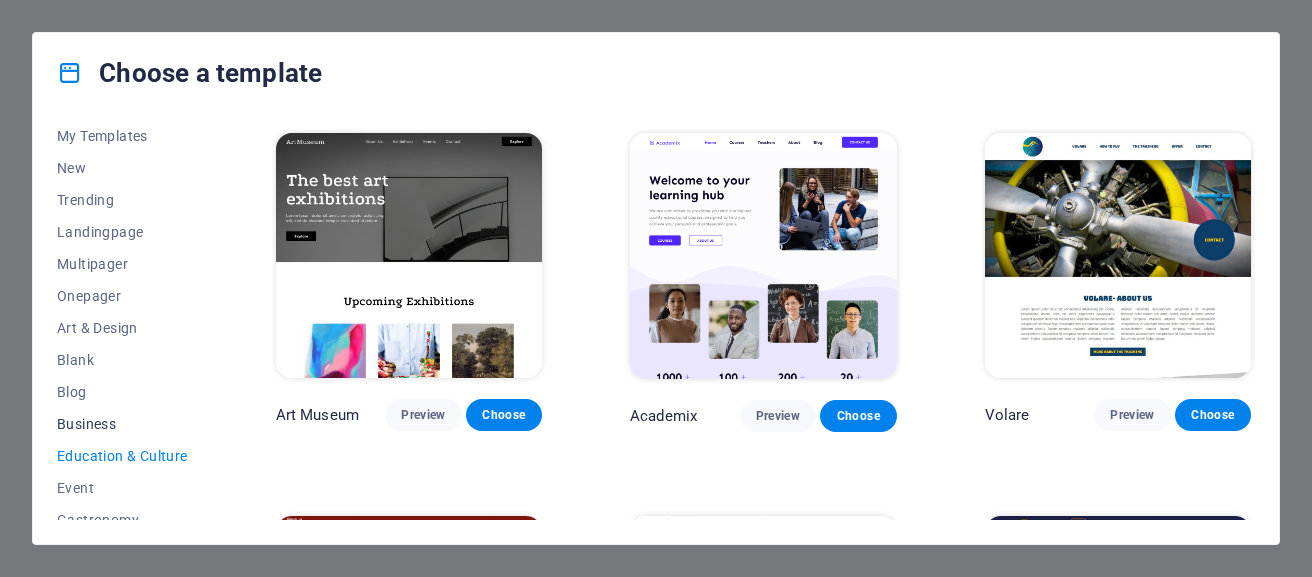 click on "Business" at bounding box center [122, 424] 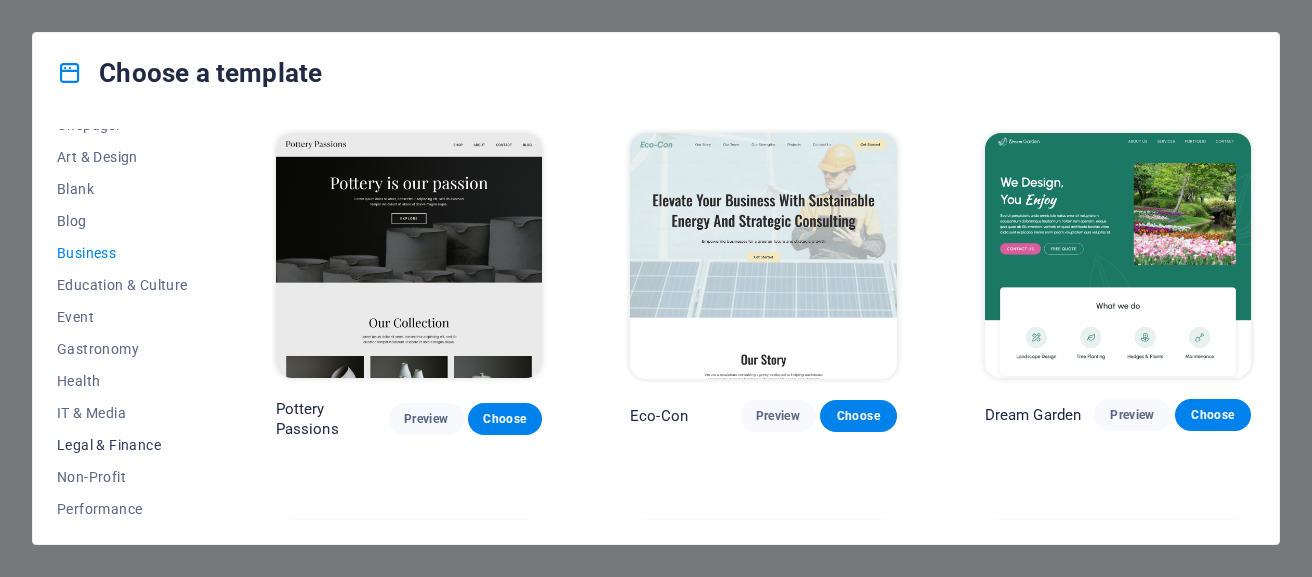 scroll, scrollTop: 241, scrollLeft: 0, axis: vertical 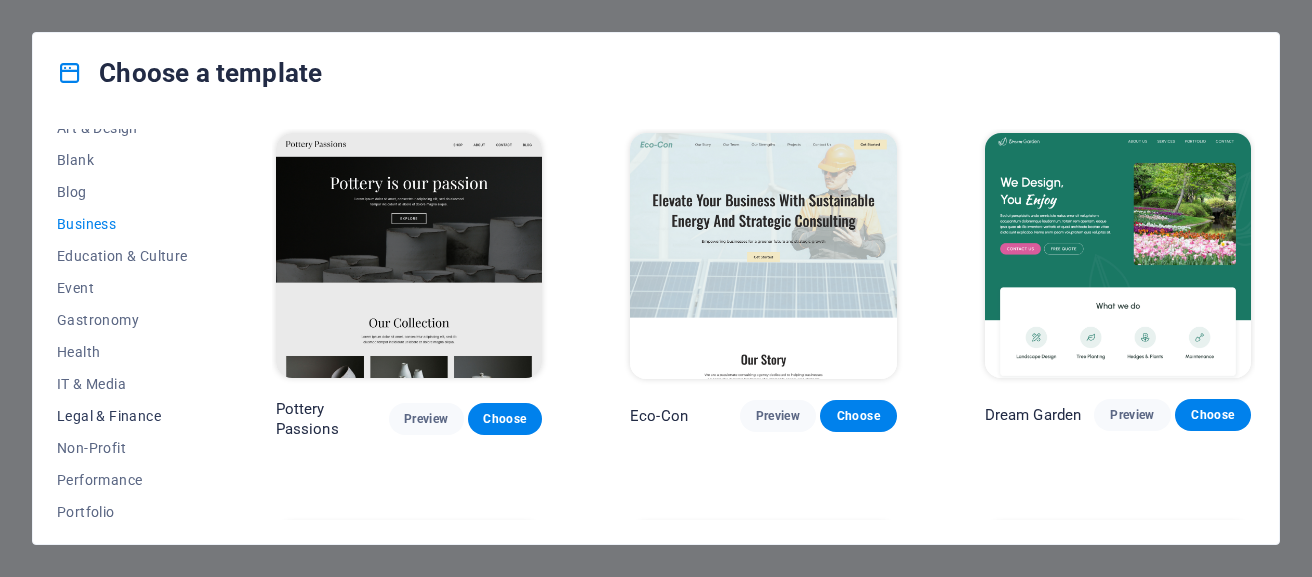click on "Legal & Finance" at bounding box center [122, 416] 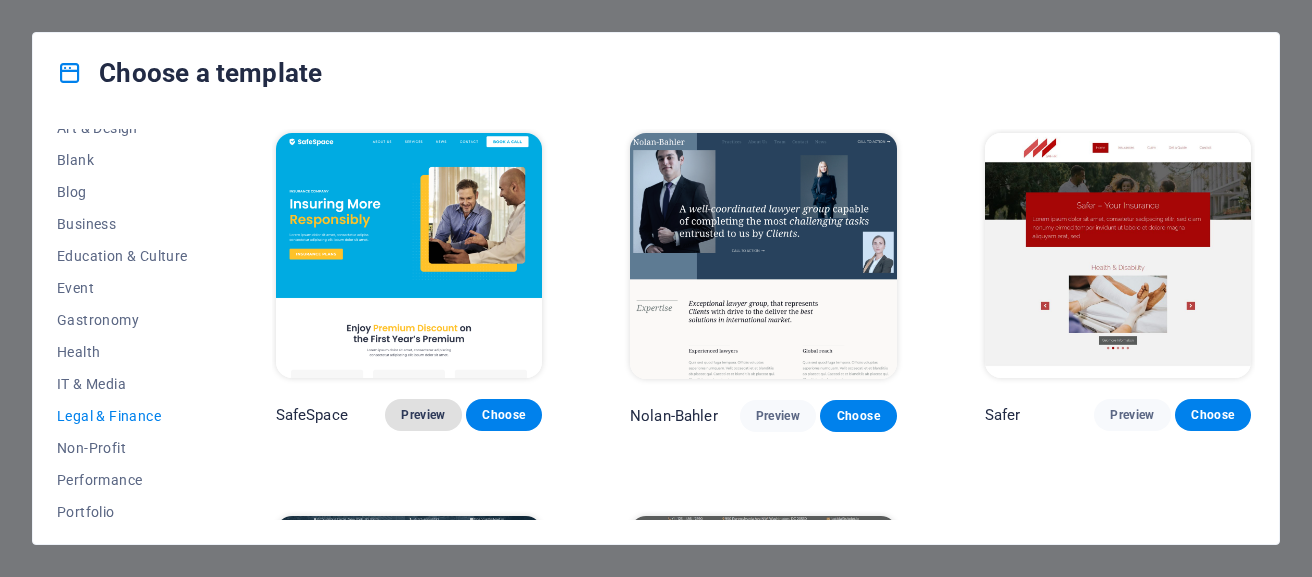 click on "Preview" at bounding box center (423, 415) 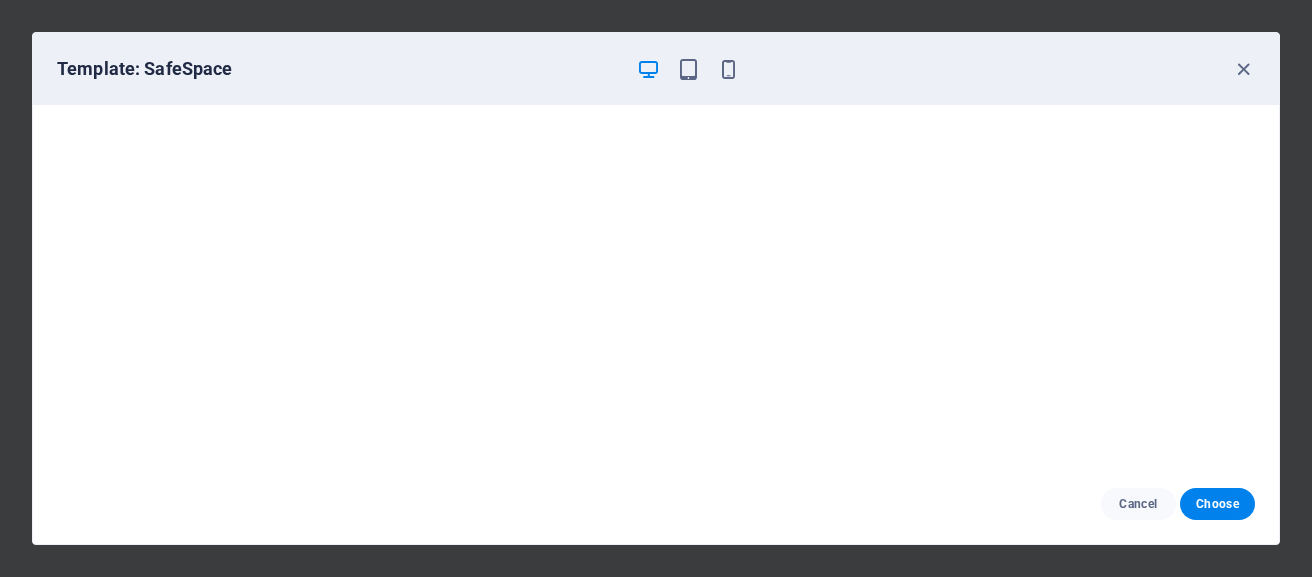 scroll, scrollTop: 5, scrollLeft: 0, axis: vertical 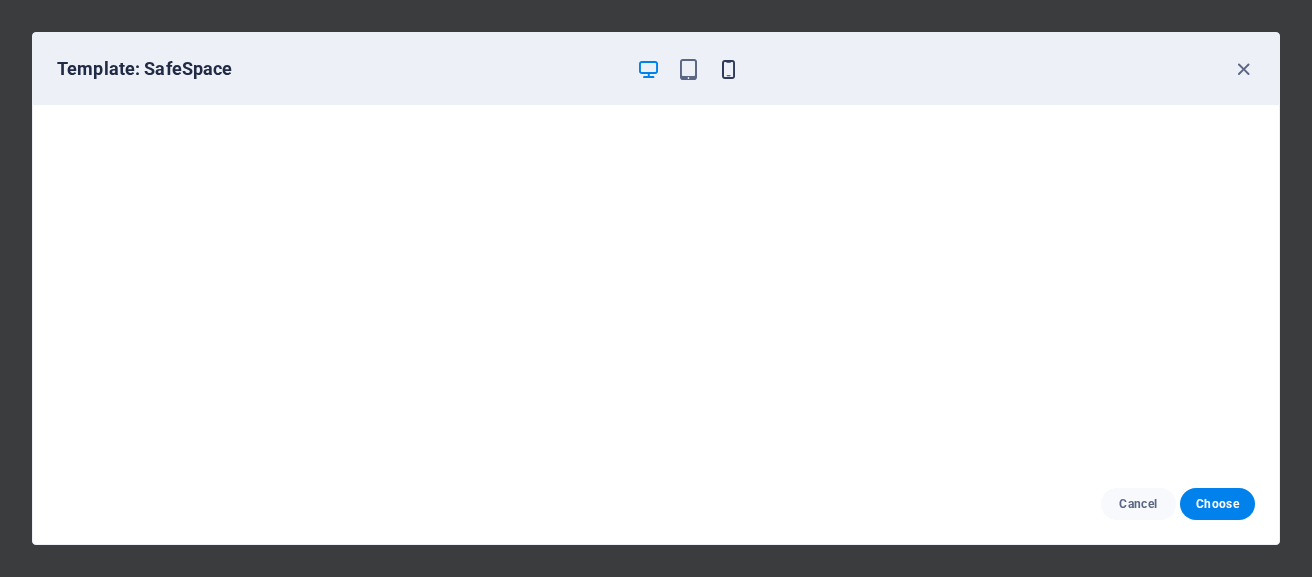 click at bounding box center (728, 69) 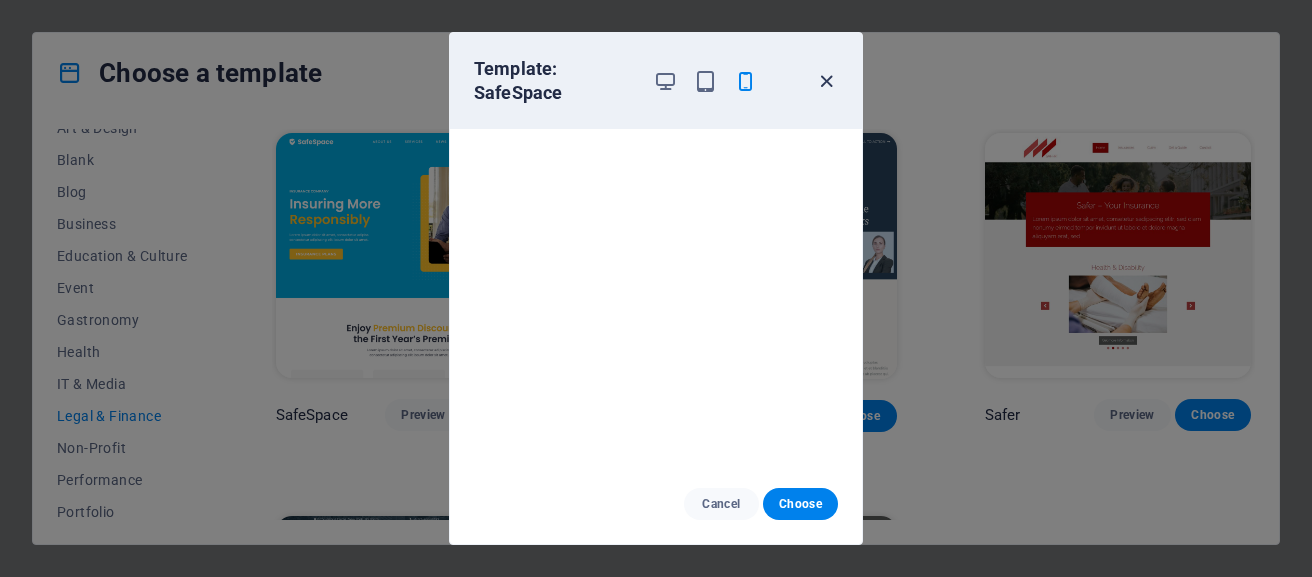click at bounding box center [826, 81] 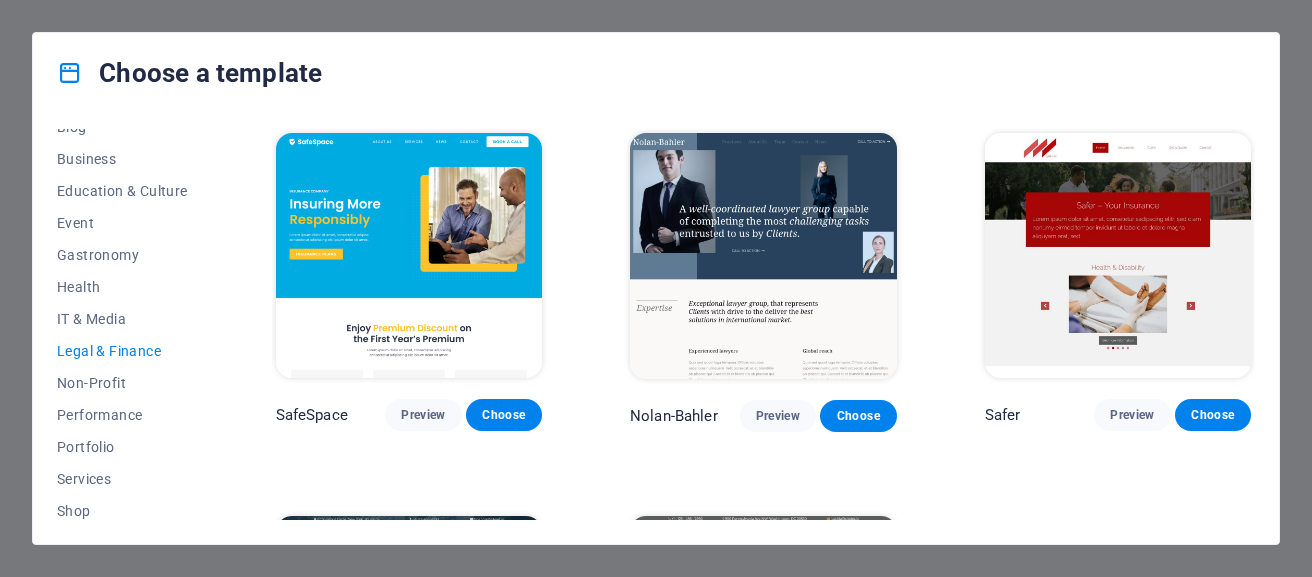 scroll, scrollTop: 341, scrollLeft: 0, axis: vertical 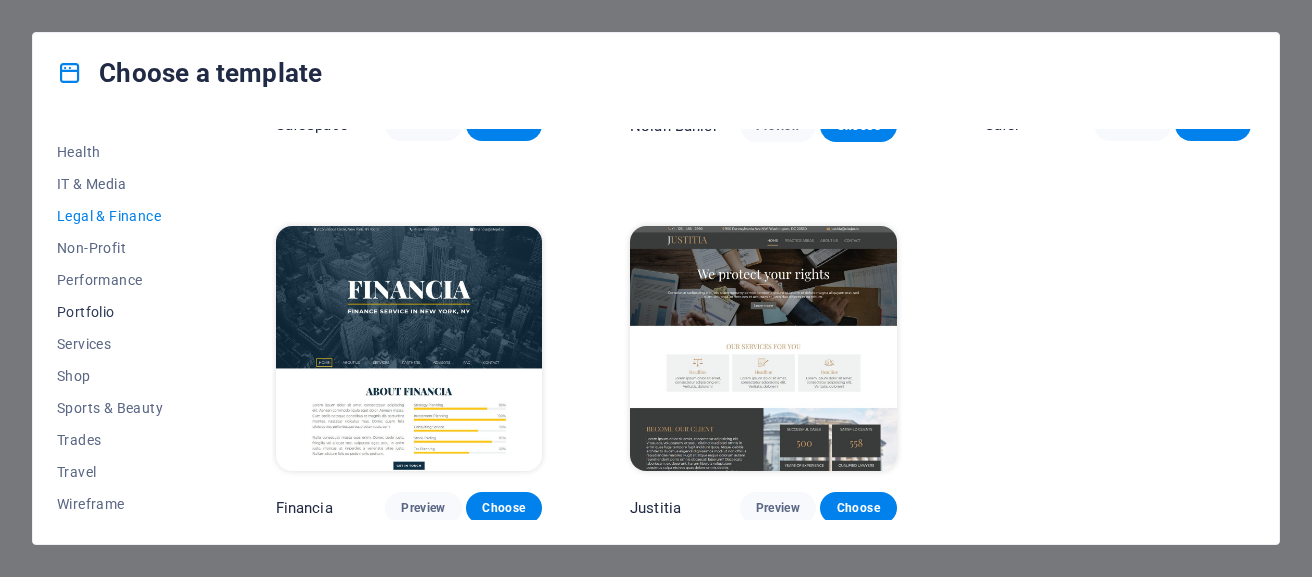 click on "Portfolio" at bounding box center [122, 312] 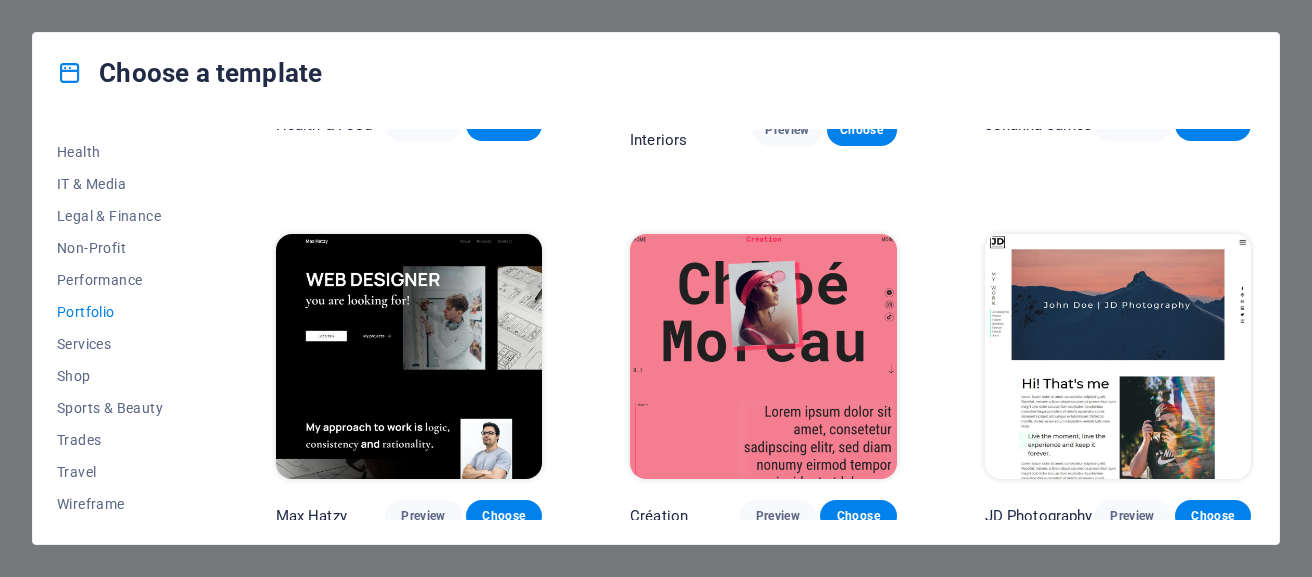 scroll, scrollTop: 0, scrollLeft: 0, axis: both 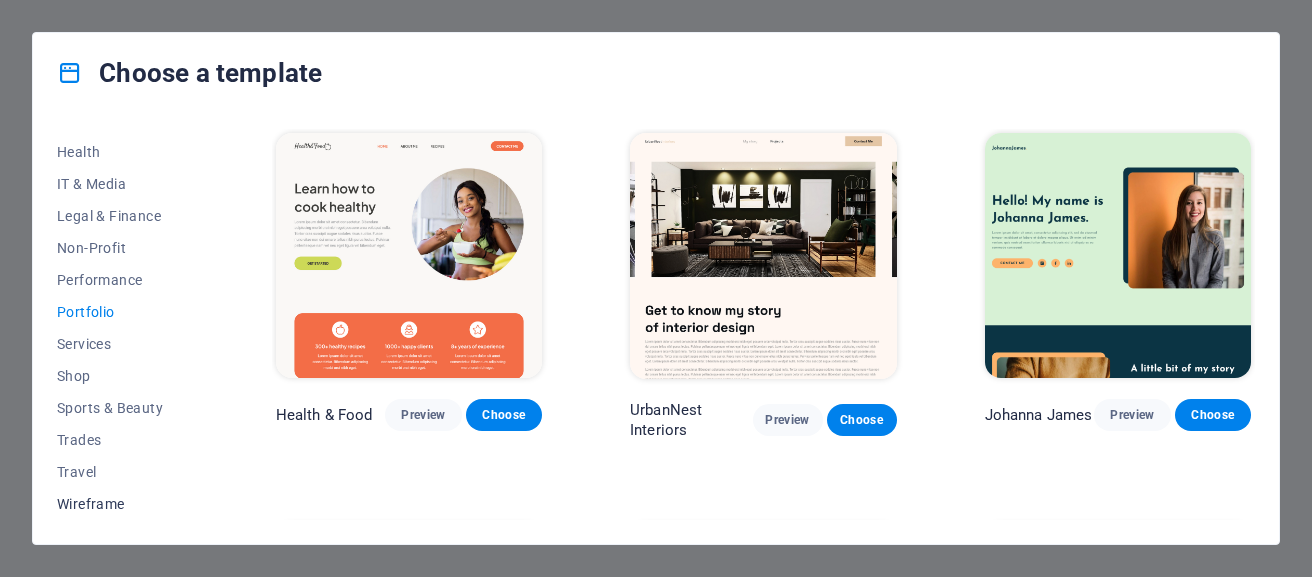 click on "Wireframe" at bounding box center [122, 504] 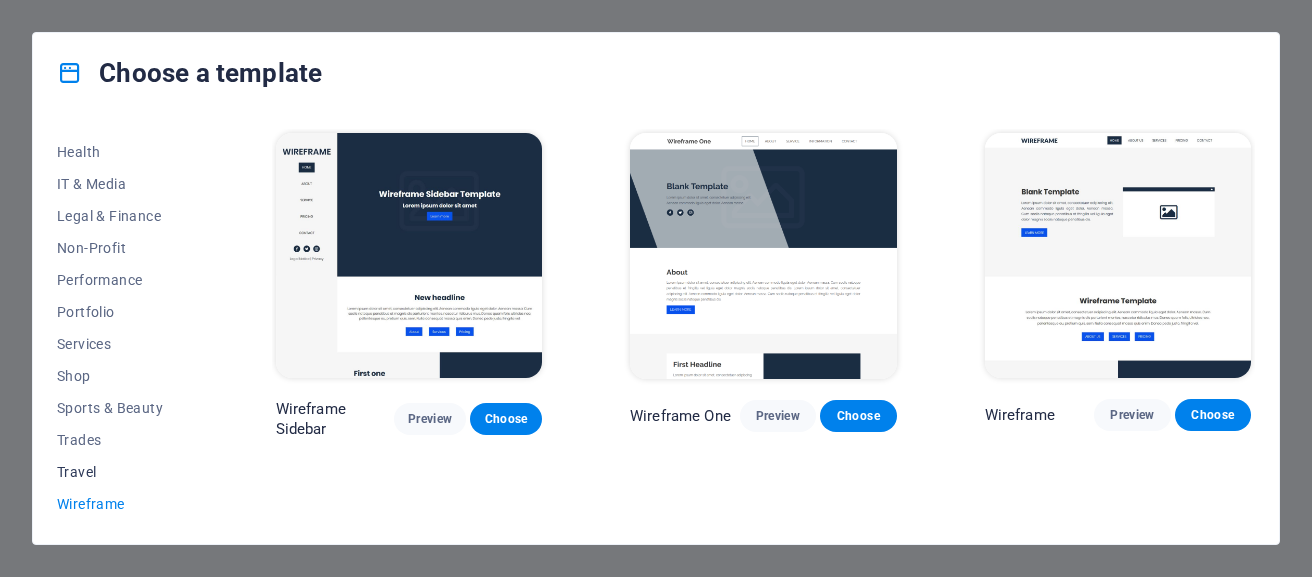 click on "Travel" at bounding box center (122, 472) 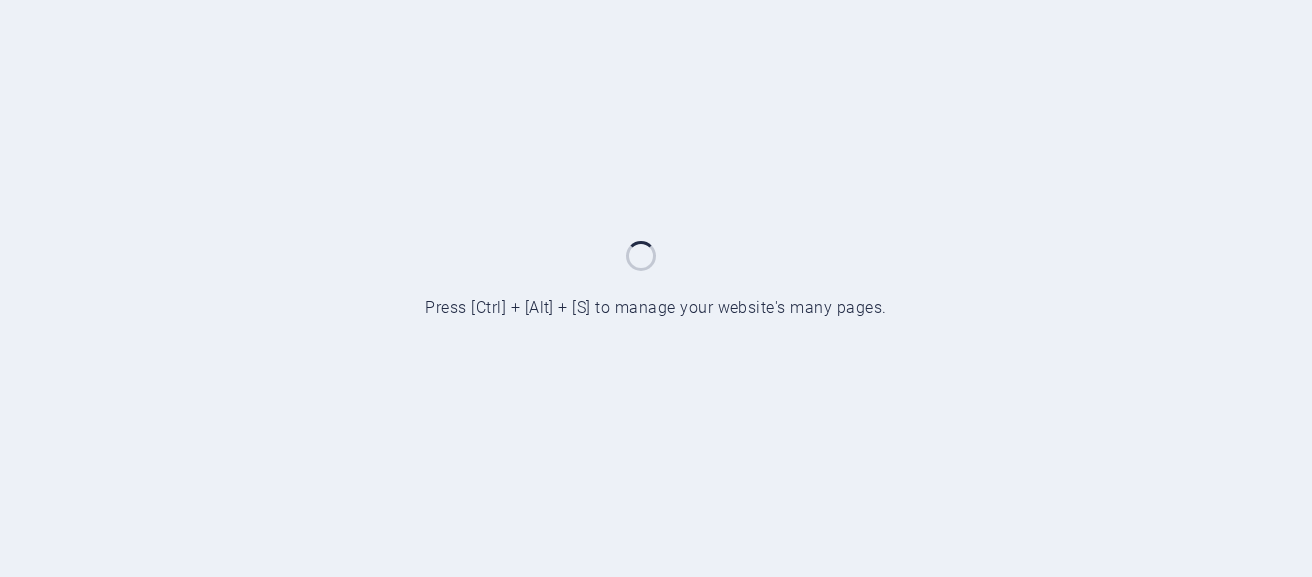scroll, scrollTop: 0, scrollLeft: 0, axis: both 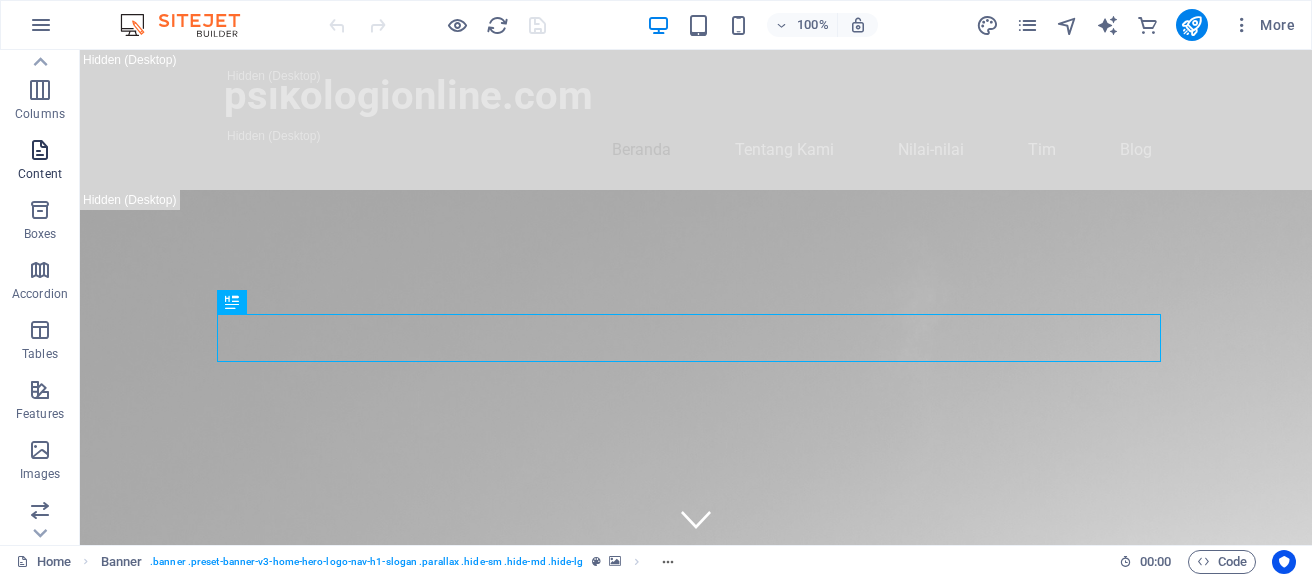click on "Content" at bounding box center [40, 174] 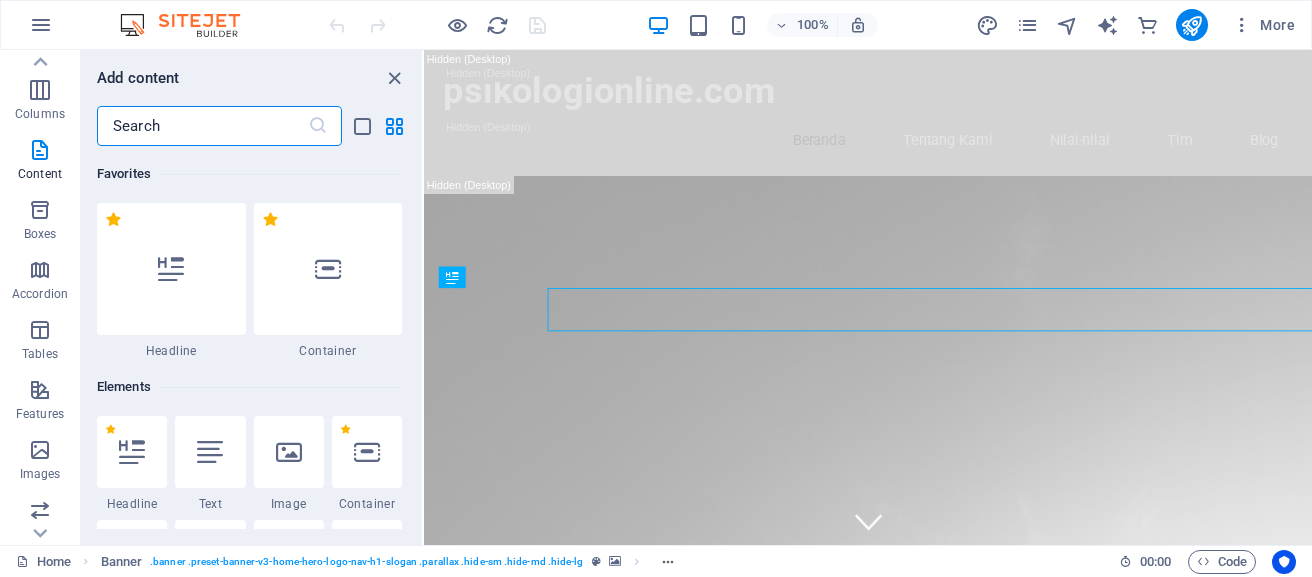 scroll, scrollTop: 465, scrollLeft: 0, axis: vertical 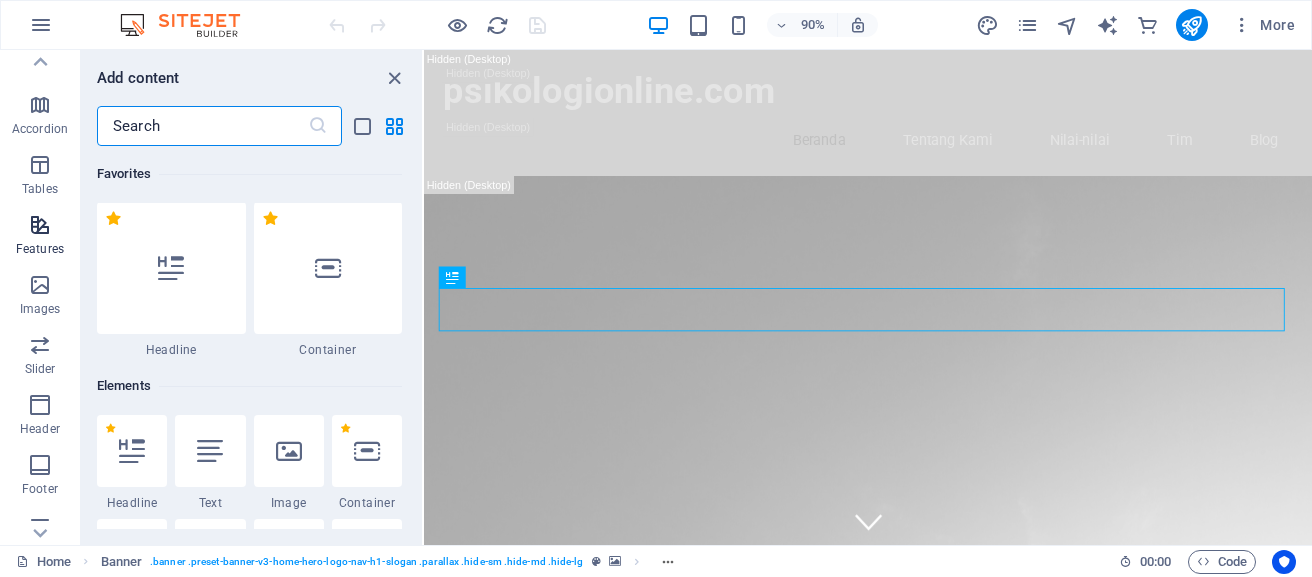 click at bounding box center [40, 225] 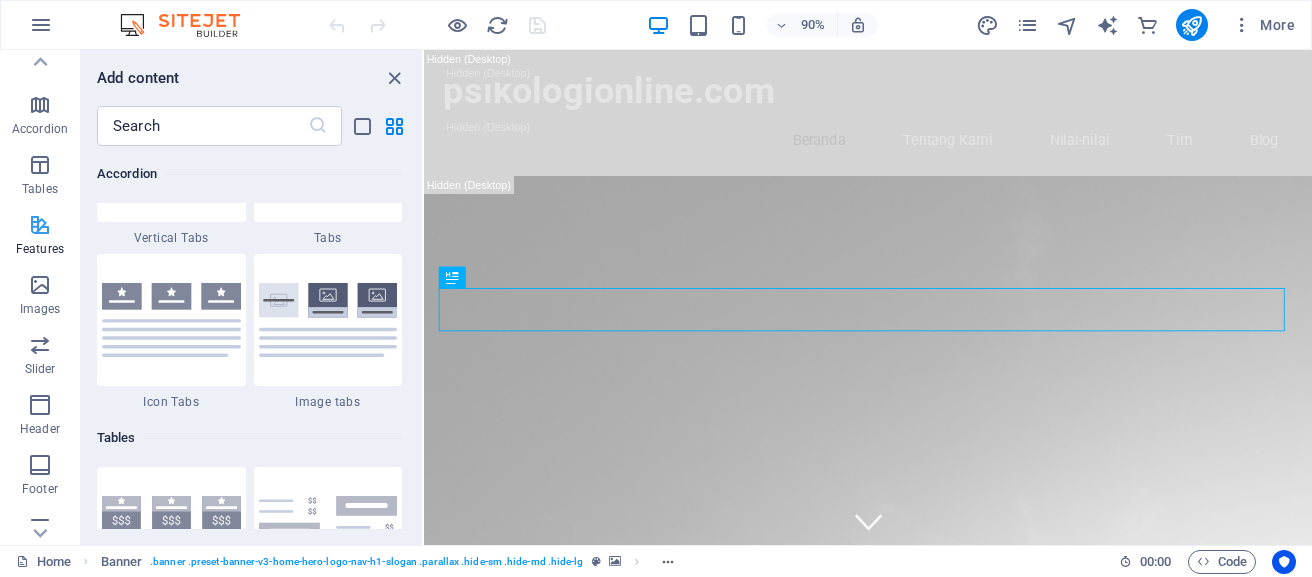 scroll, scrollTop: 7795, scrollLeft: 0, axis: vertical 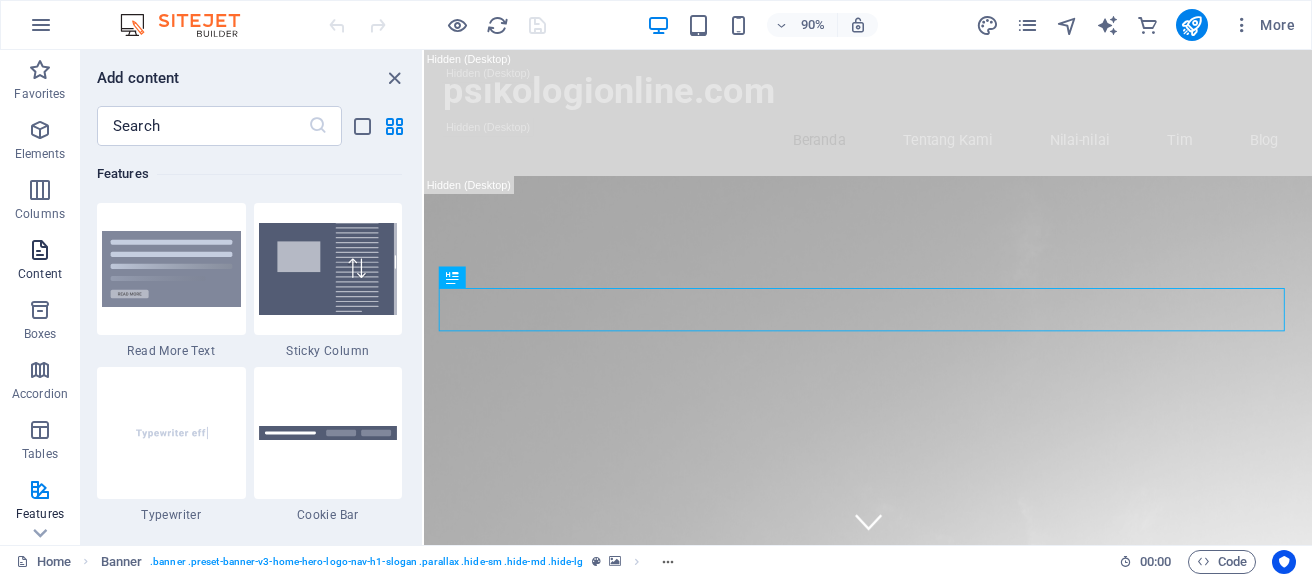 click at bounding box center [40, 250] 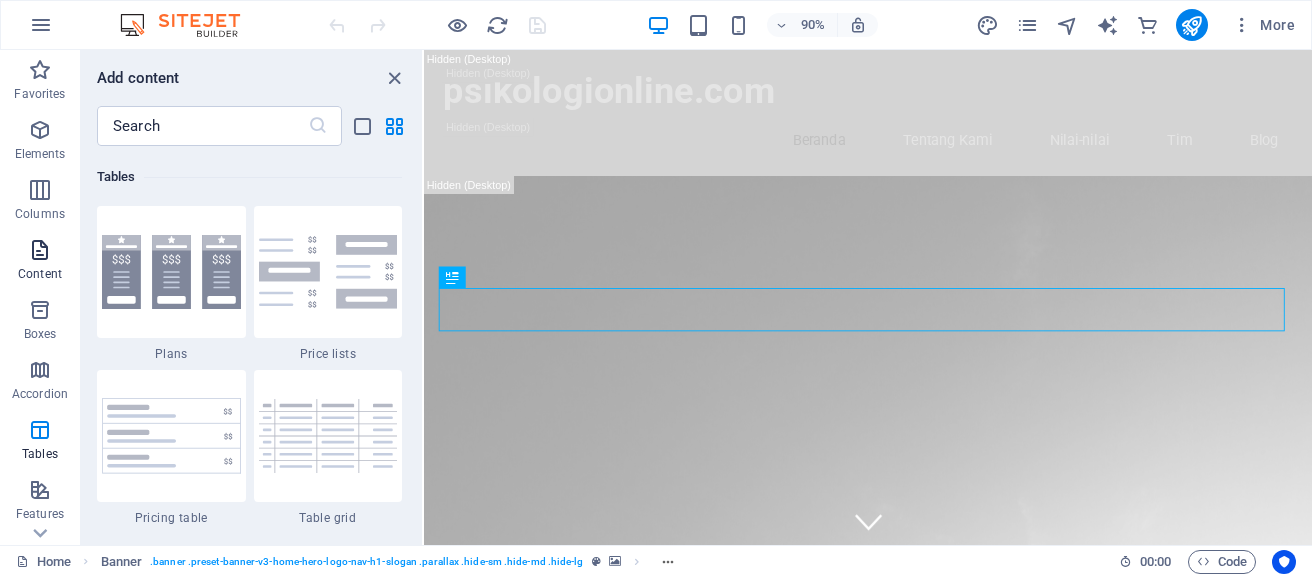 scroll, scrollTop: 3499, scrollLeft: 0, axis: vertical 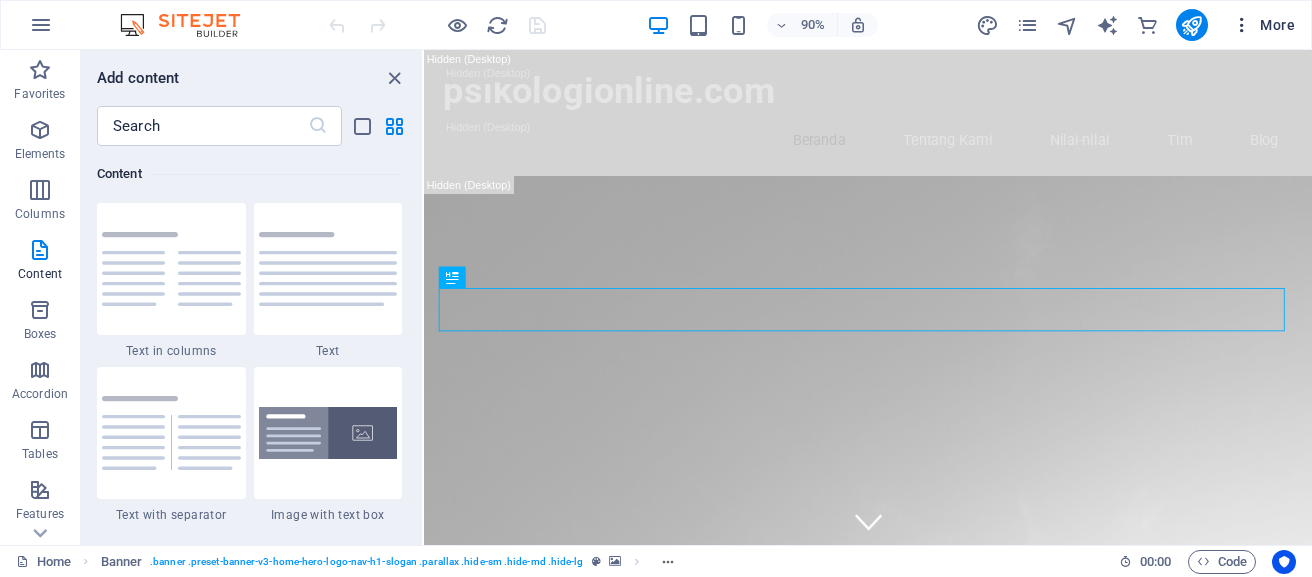 click at bounding box center (1242, 25) 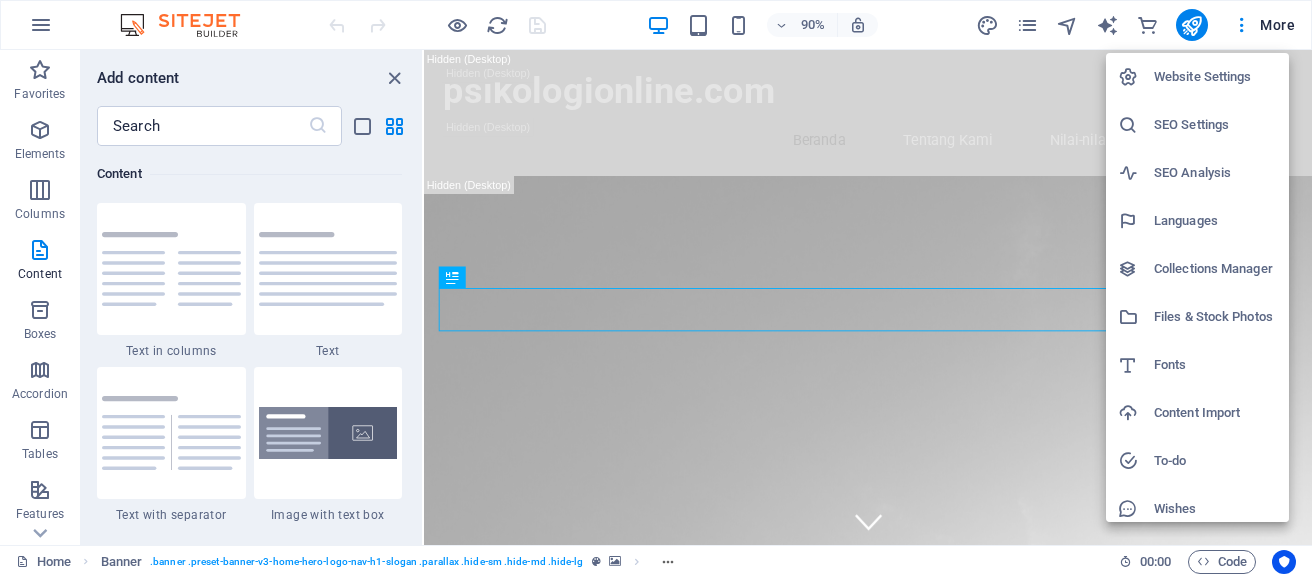 click on "SEO Settings" at bounding box center [1215, 125] 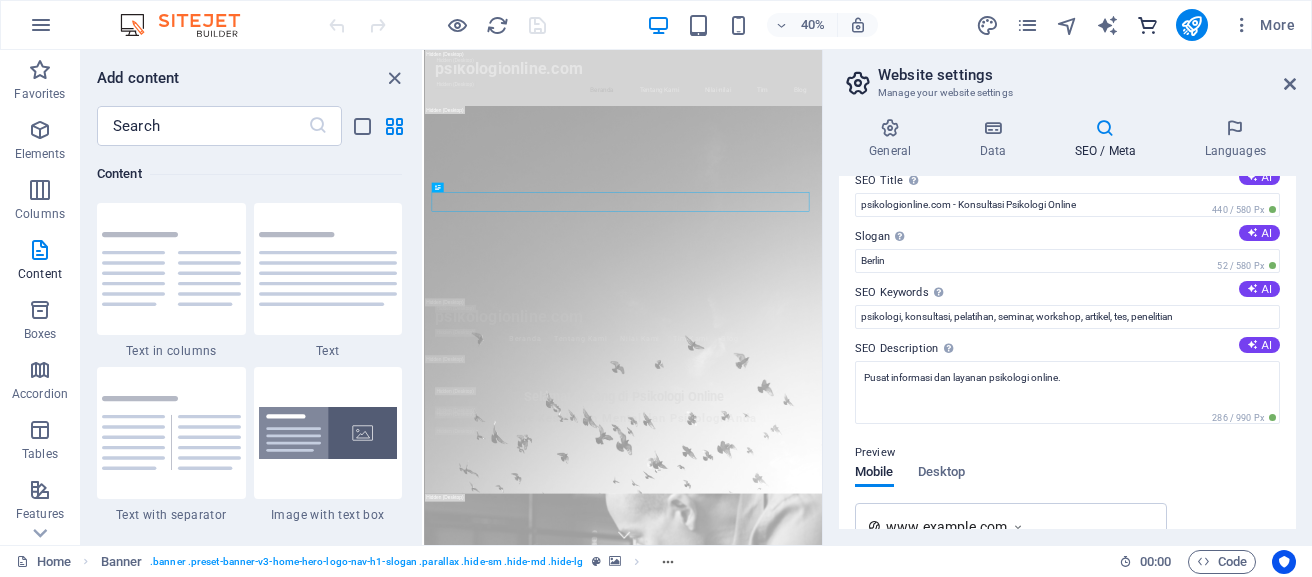 scroll, scrollTop: 0, scrollLeft: 0, axis: both 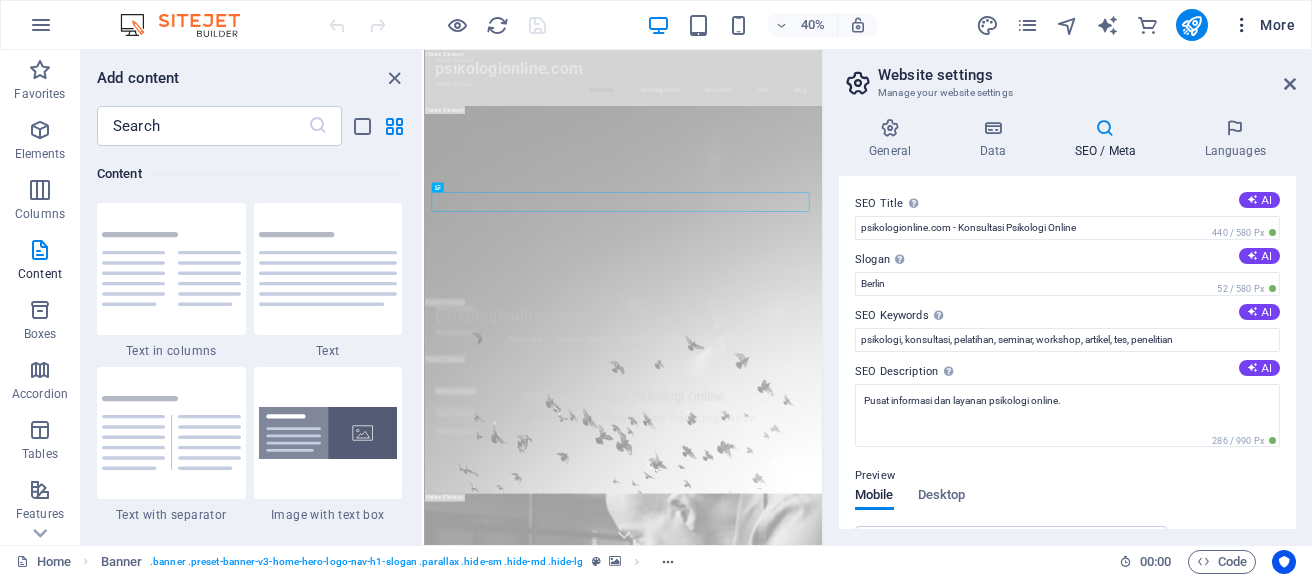 click at bounding box center [1242, 25] 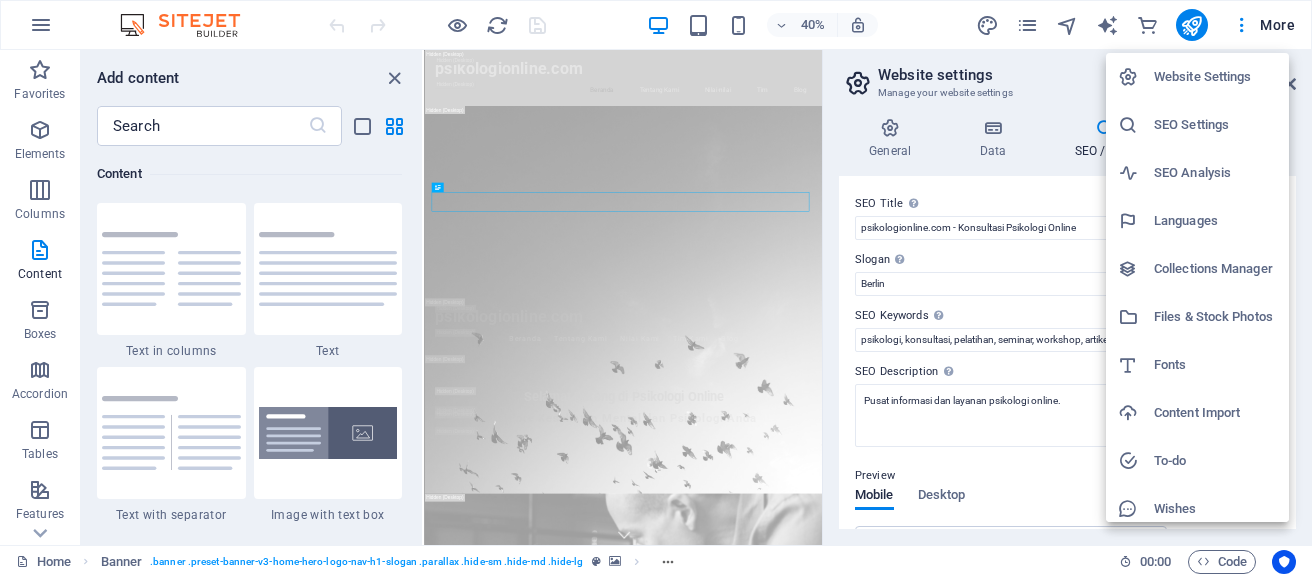 click at bounding box center (656, 288) 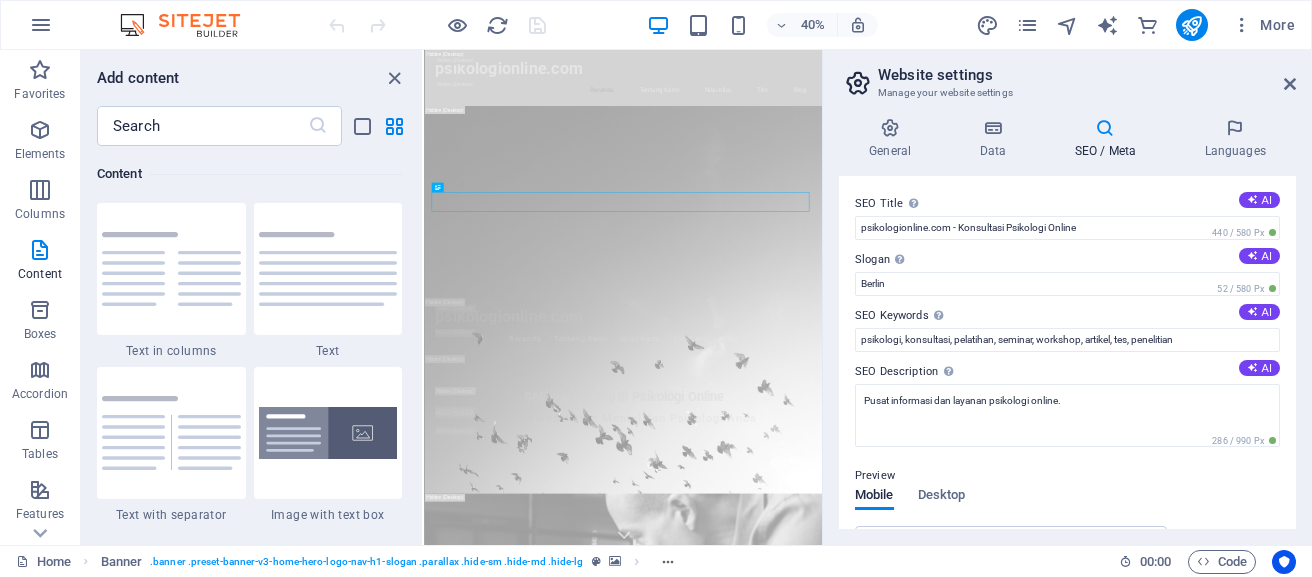 click on "More" at bounding box center (1263, 25) 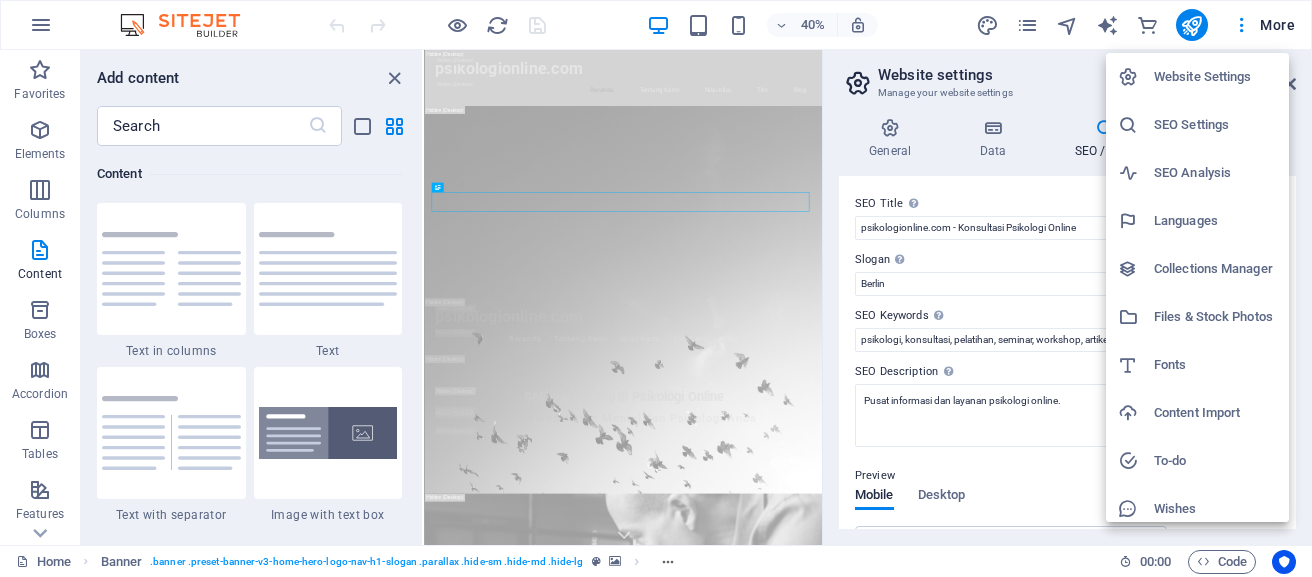scroll, scrollTop: 59, scrollLeft: 0, axis: vertical 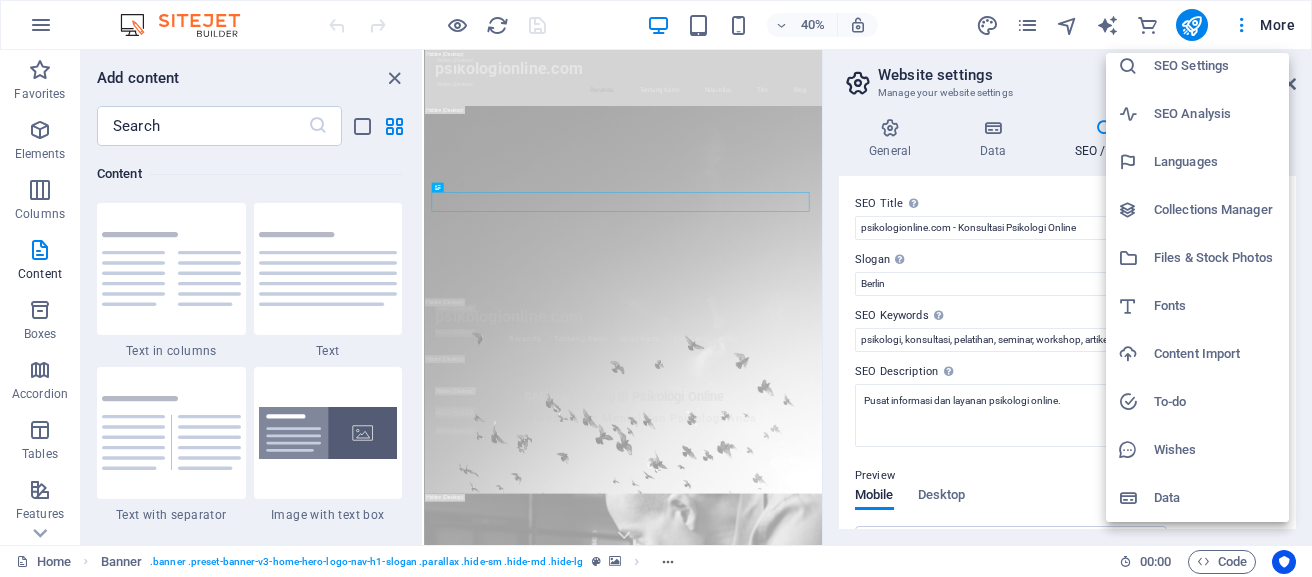 click at bounding box center (656, 288) 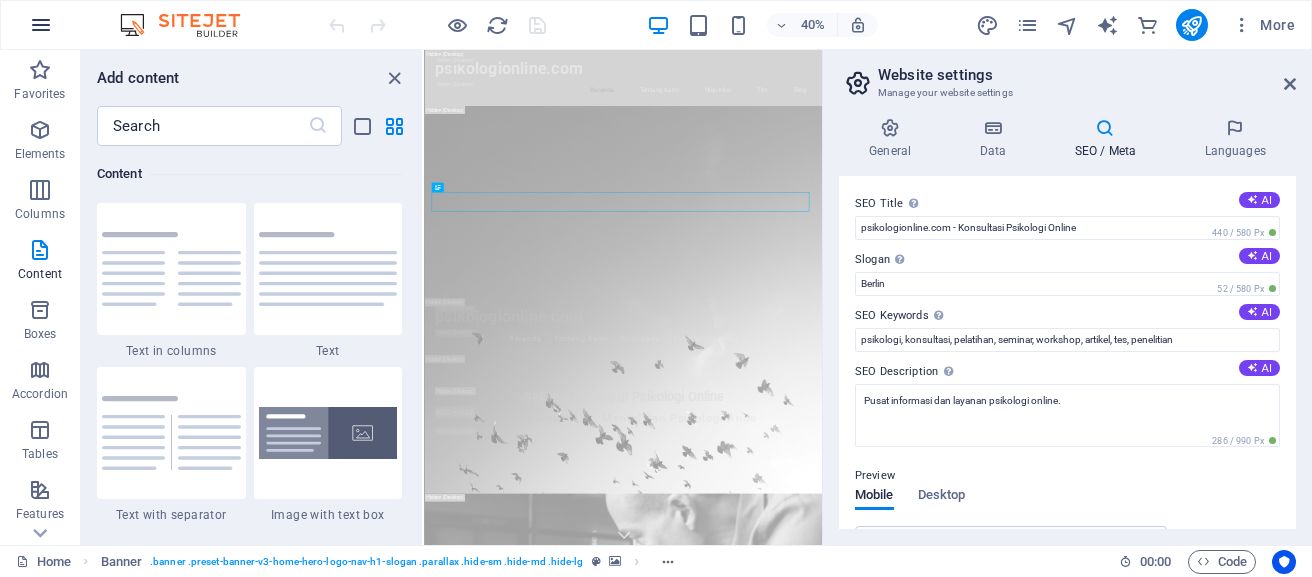 click at bounding box center (41, 25) 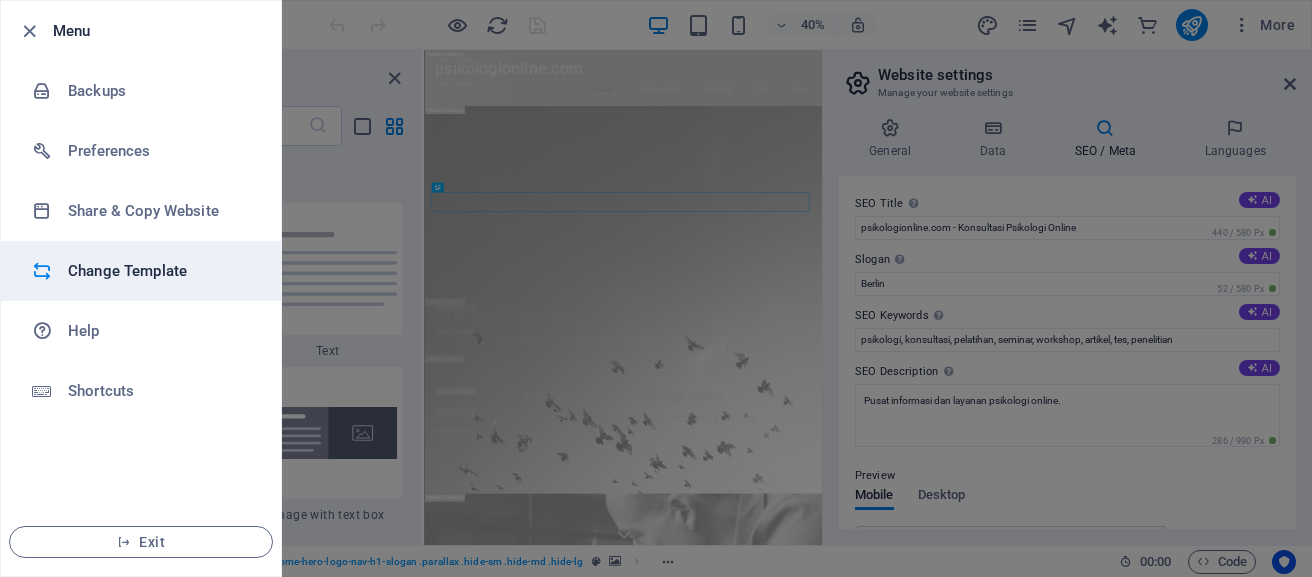 click on "Change Template" at bounding box center [160, 271] 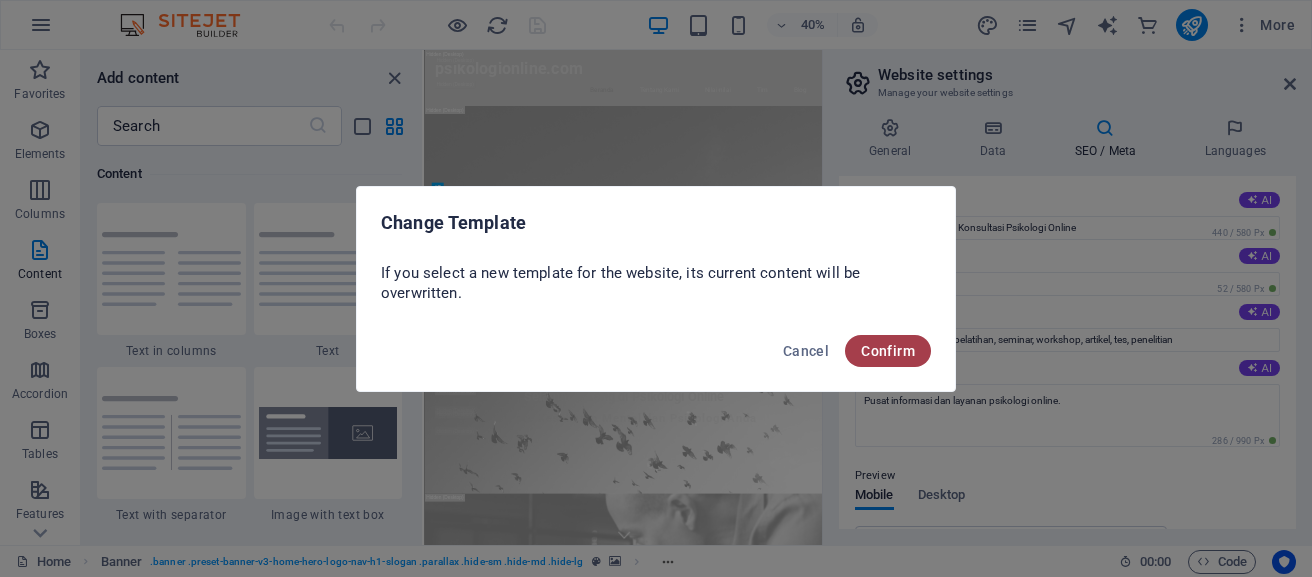 click on "Confirm" at bounding box center (888, 351) 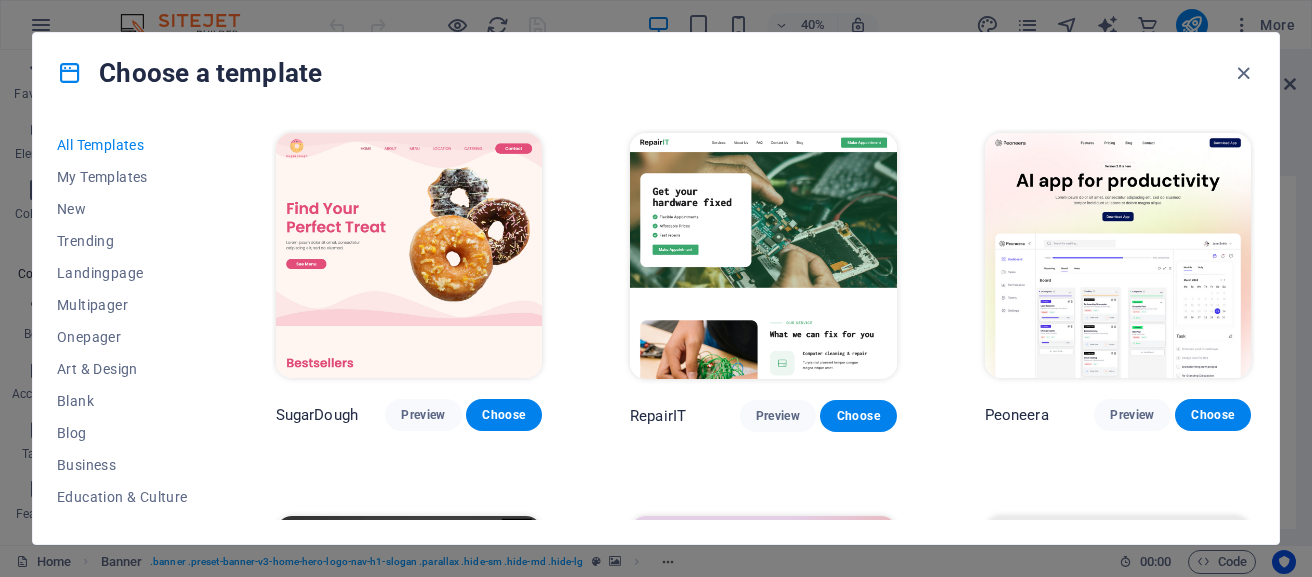 scroll, scrollTop: 200, scrollLeft: 0, axis: vertical 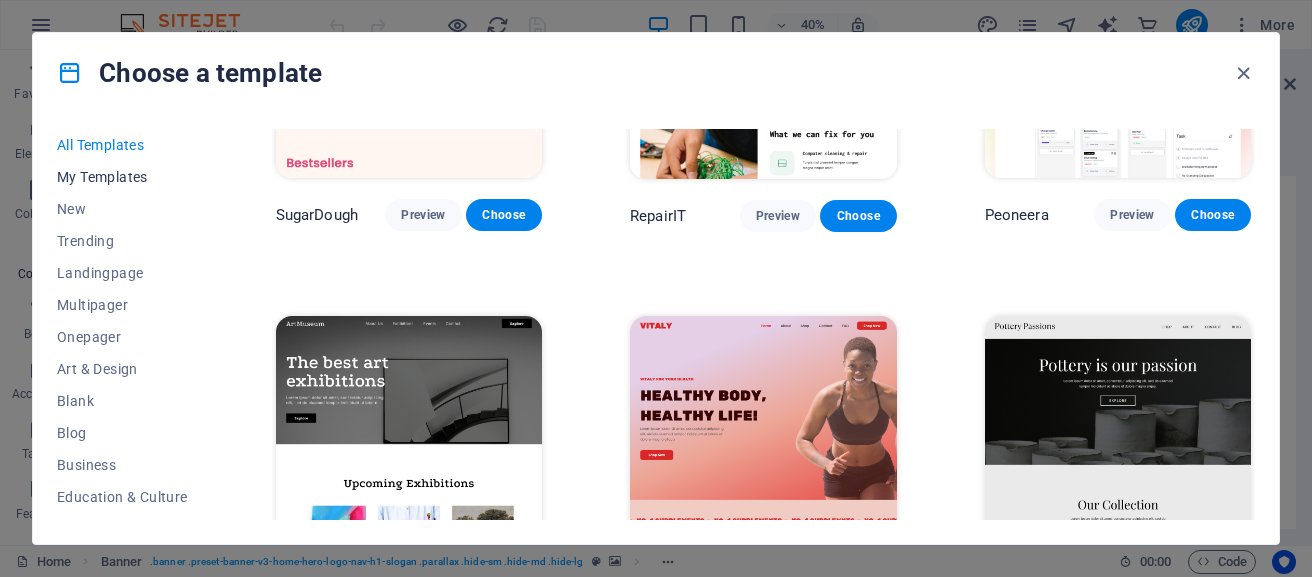click on "My Templates" at bounding box center (122, 177) 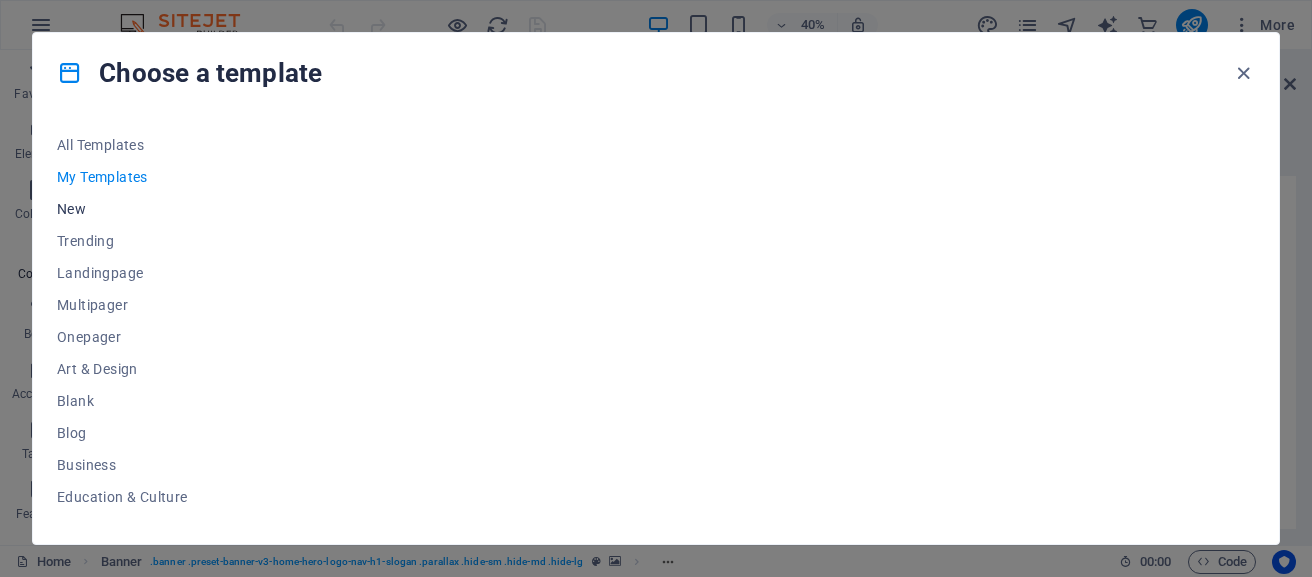 click on "New" at bounding box center [122, 209] 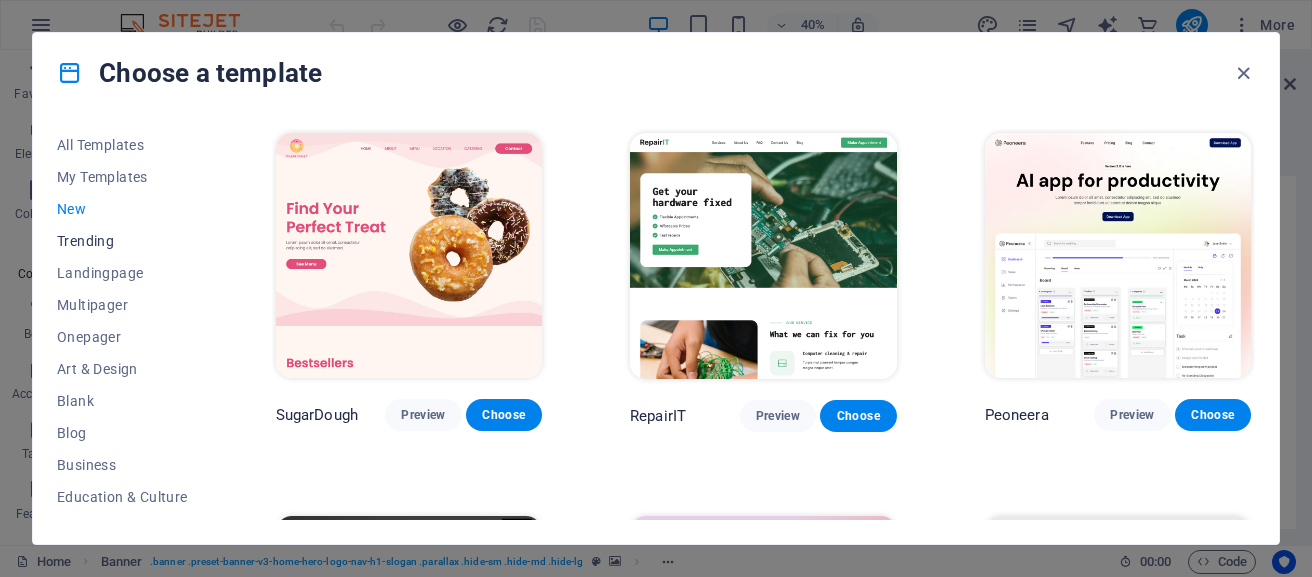 click on "Trending" at bounding box center [122, 241] 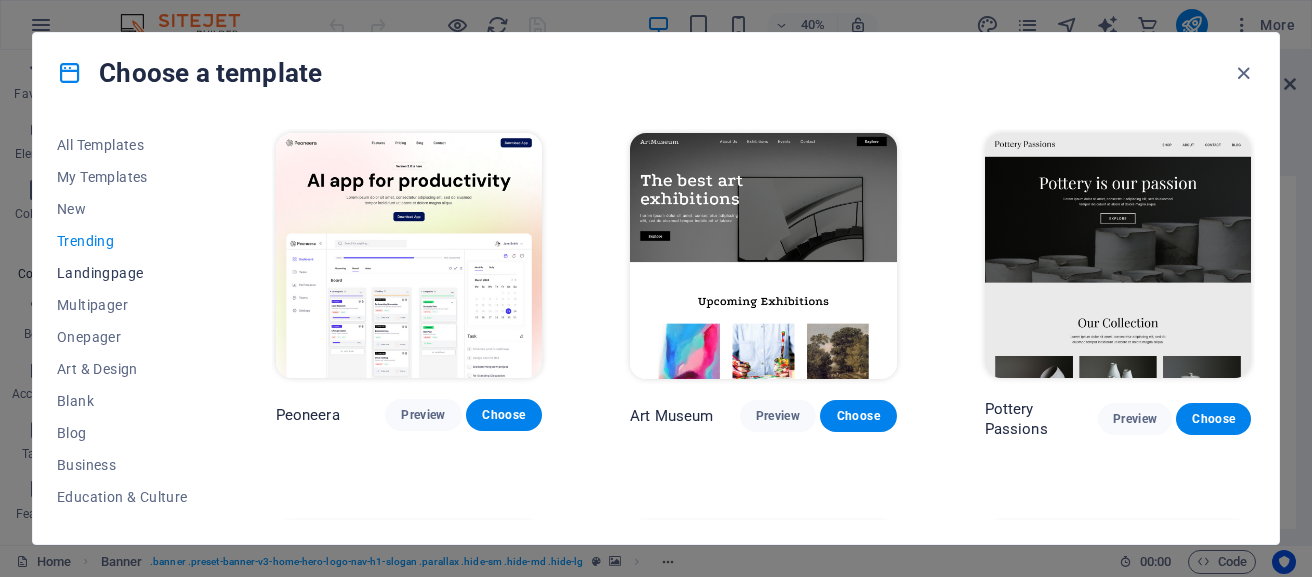 click on "Landingpage" at bounding box center (122, 273) 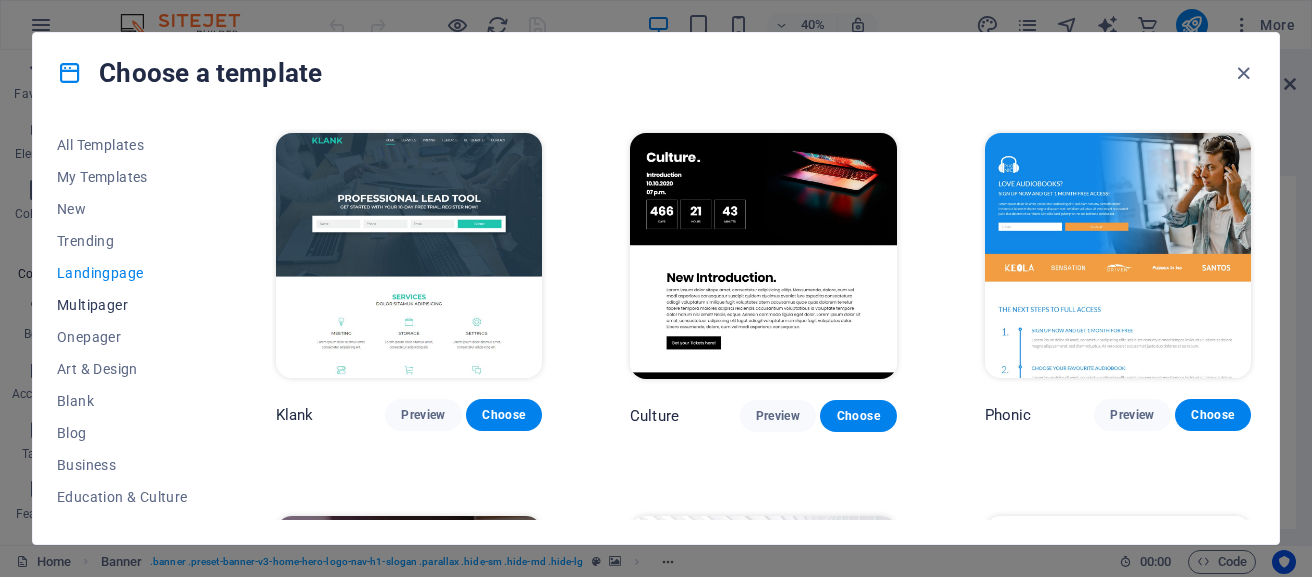 click on "Multipager" at bounding box center [122, 305] 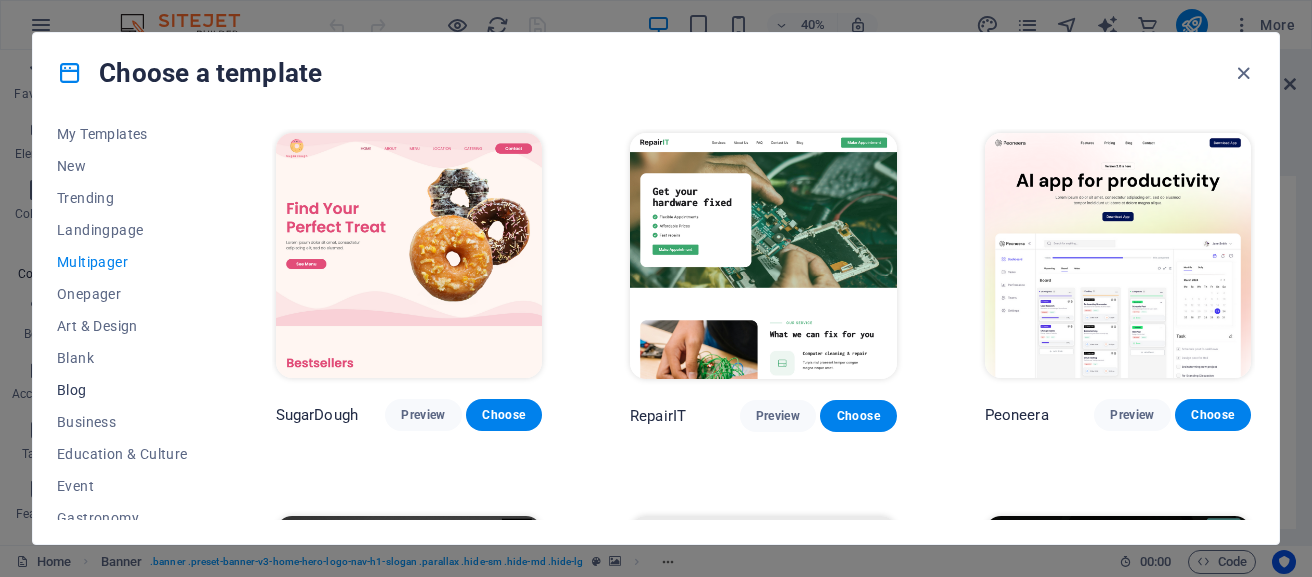 scroll, scrollTop: 100, scrollLeft: 0, axis: vertical 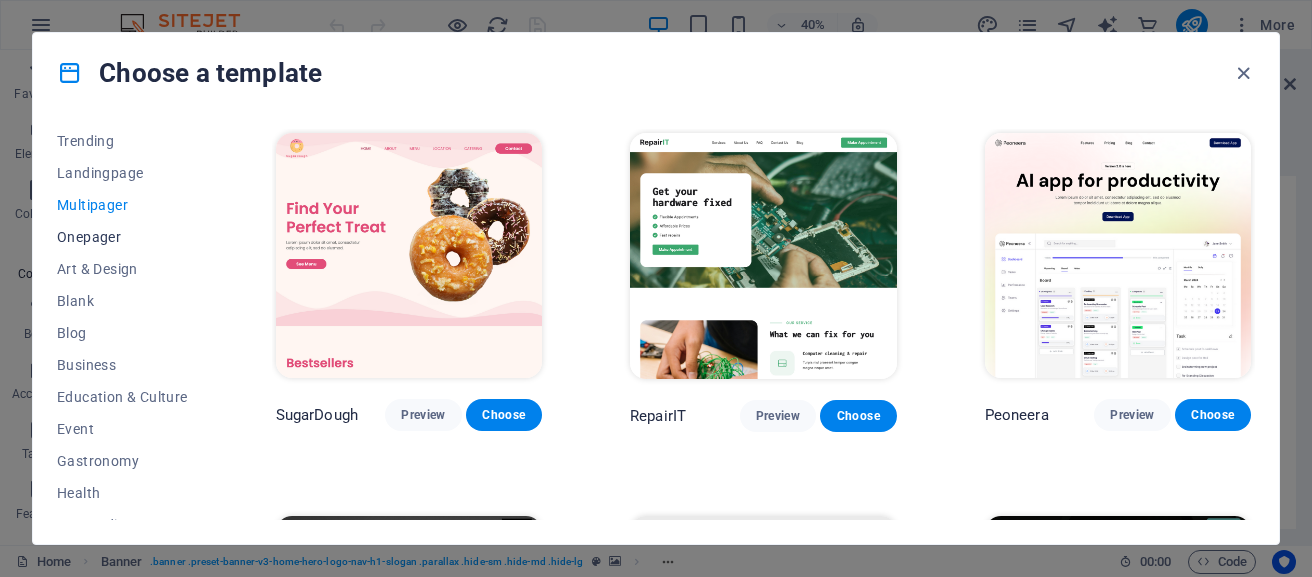 click on "Onepager" at bounding box center (122, 237) 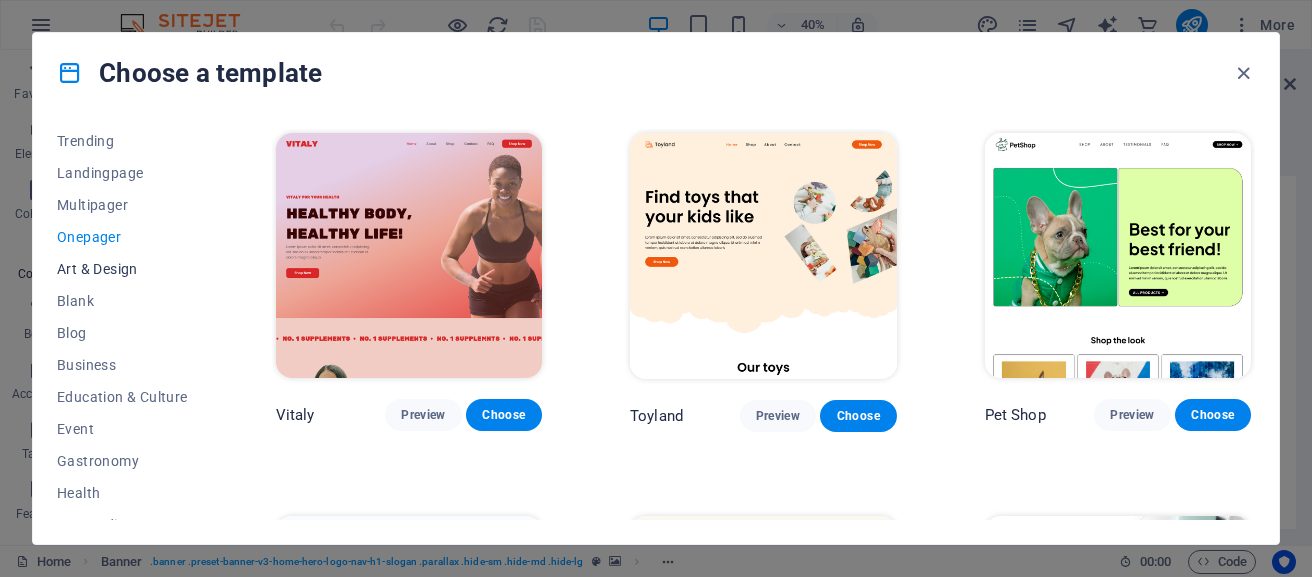 click on "Art & Design" at bounding box center [122, 269] 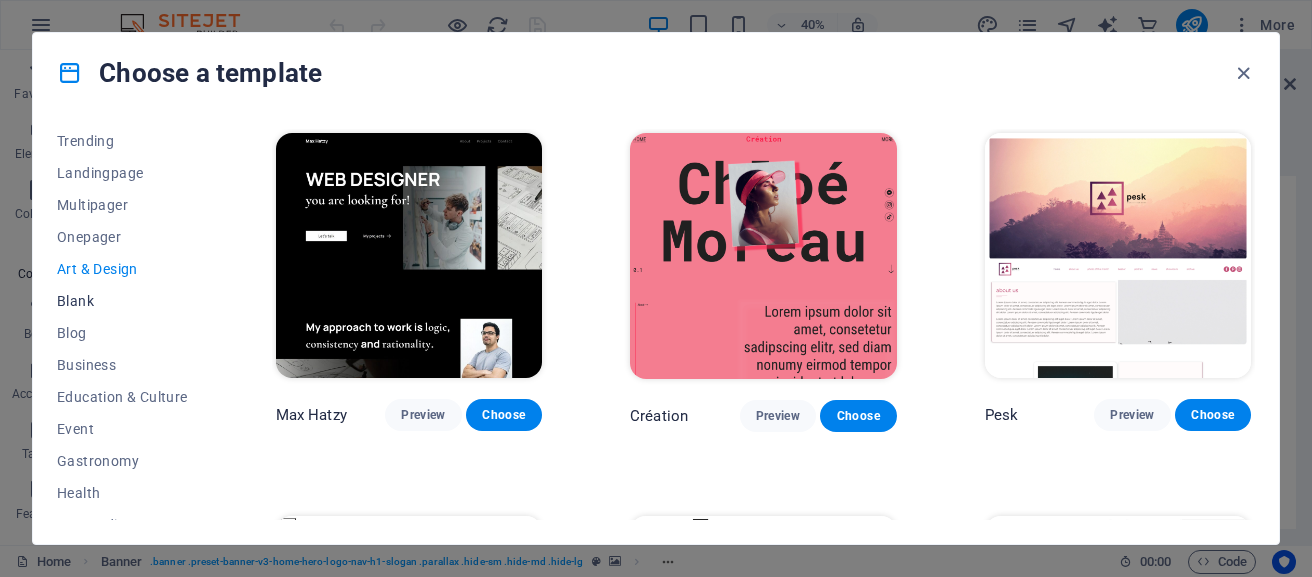 click on "Blank" at bounding box center (122, 301) 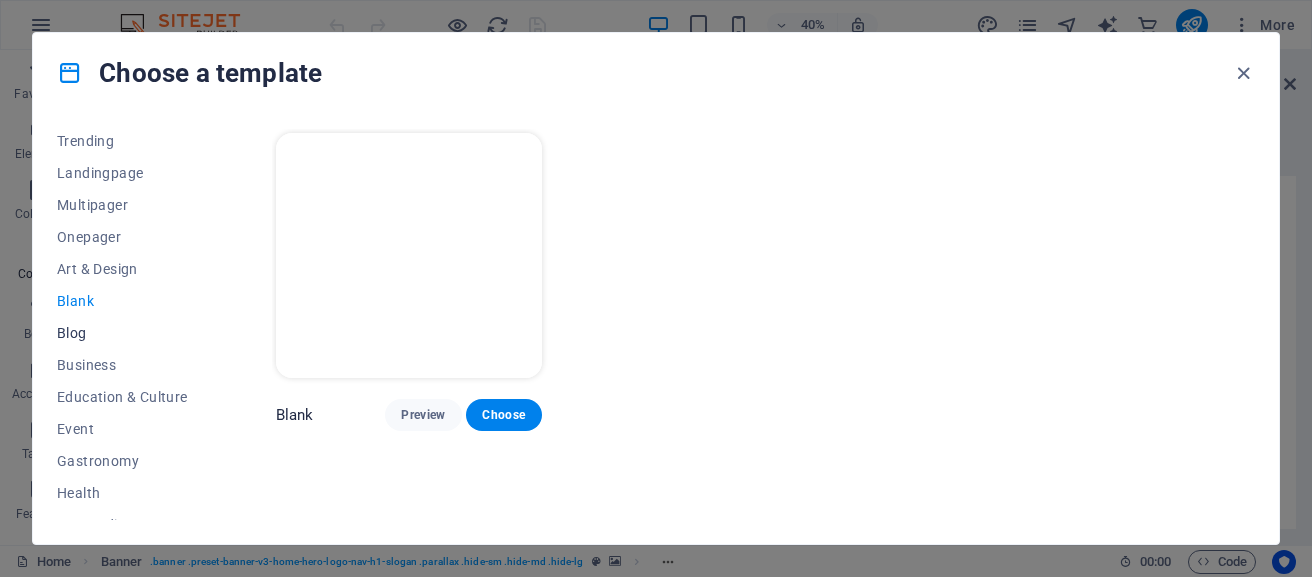 click on "Blog" at bounding box center [122, 333] 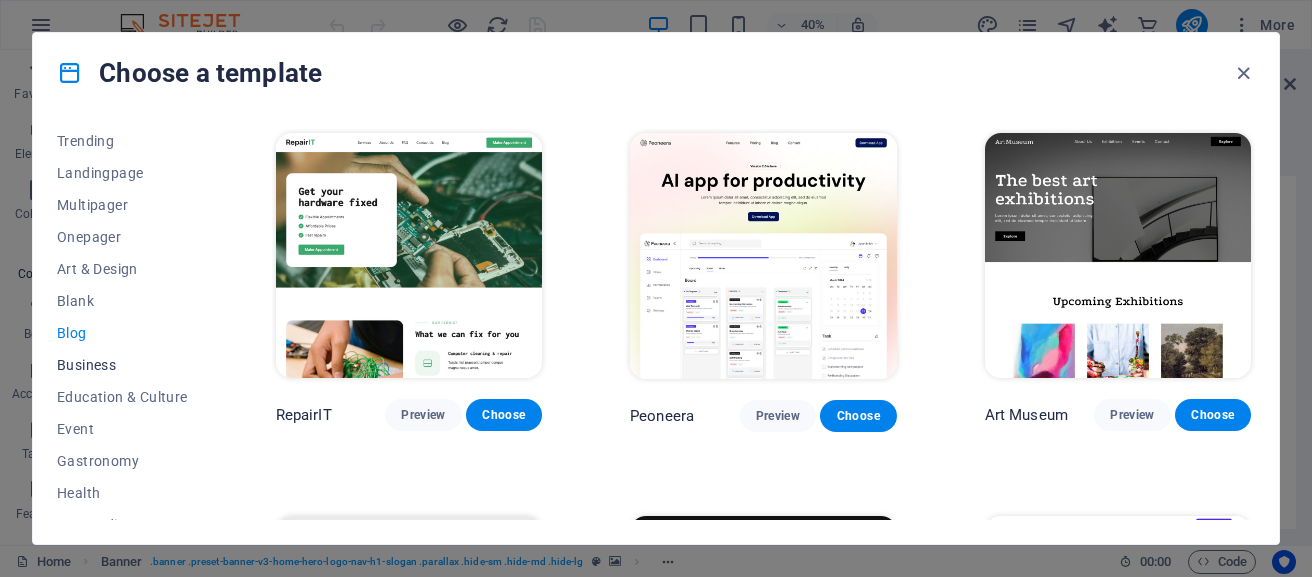 click on "Business" at bounding box center (122, 365) 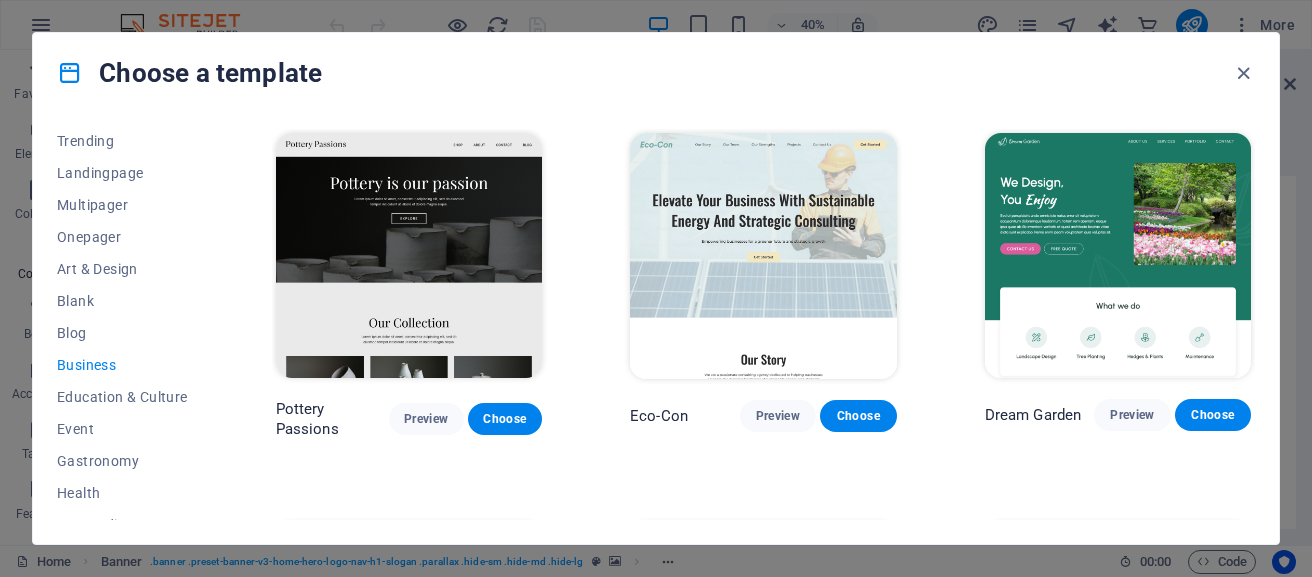 scroll, scrollTop: 0, scrollLeft: 0, axis: both 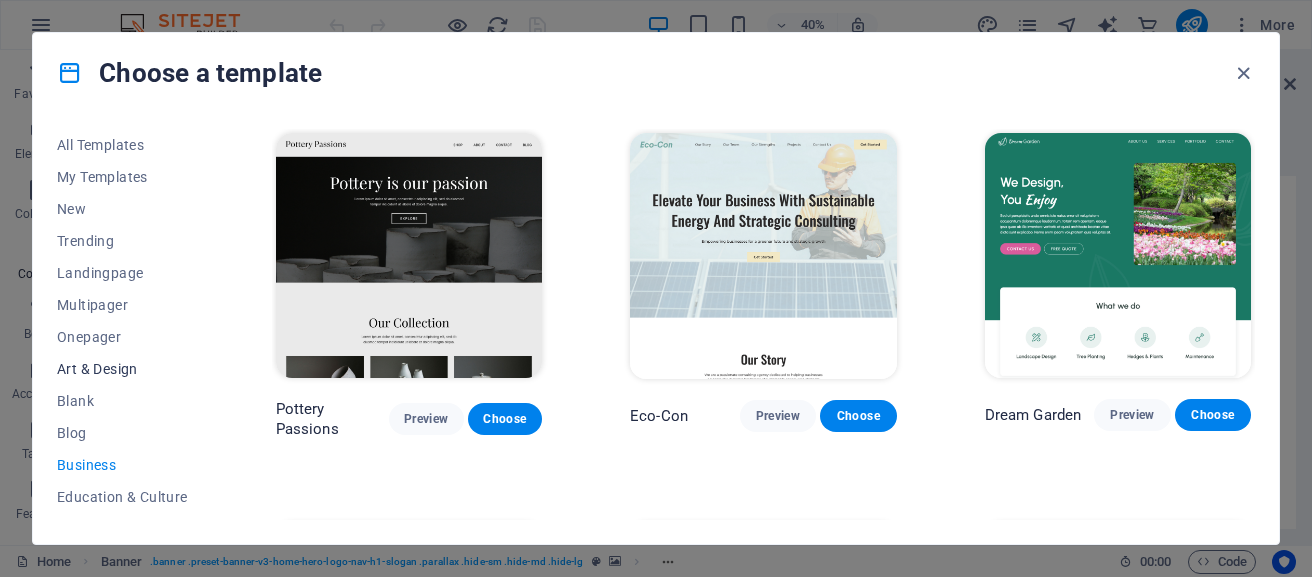 click on "Art & Design" at bounding box center (122, 369) 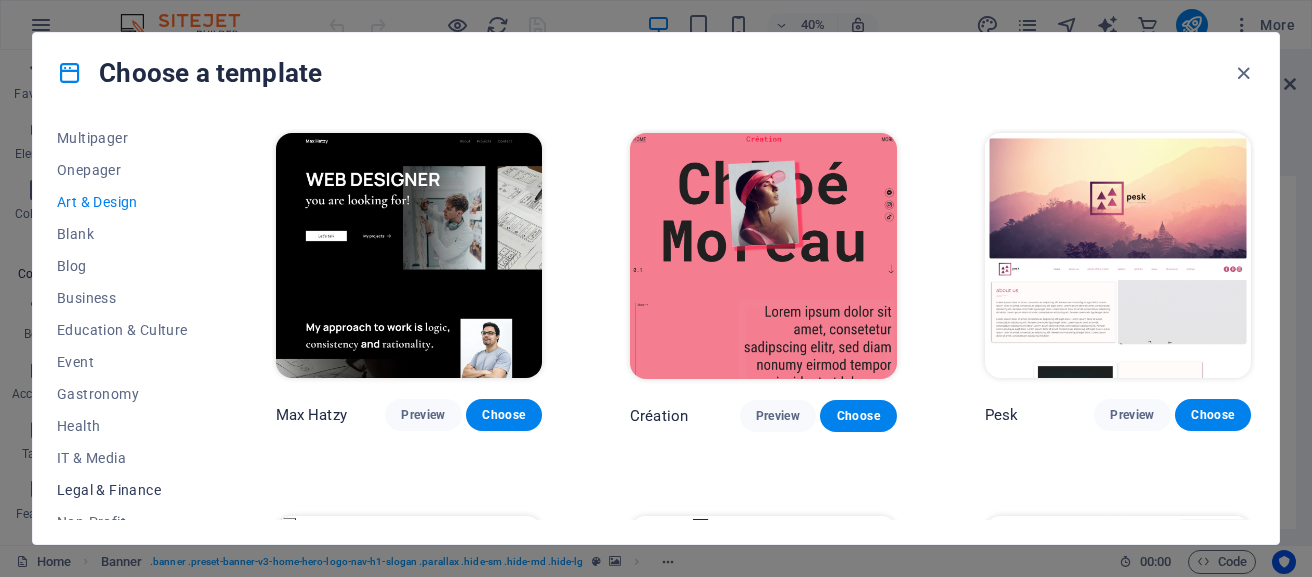 scroll, scrollTop: 200, scrollLeft: 0, axis: vertical 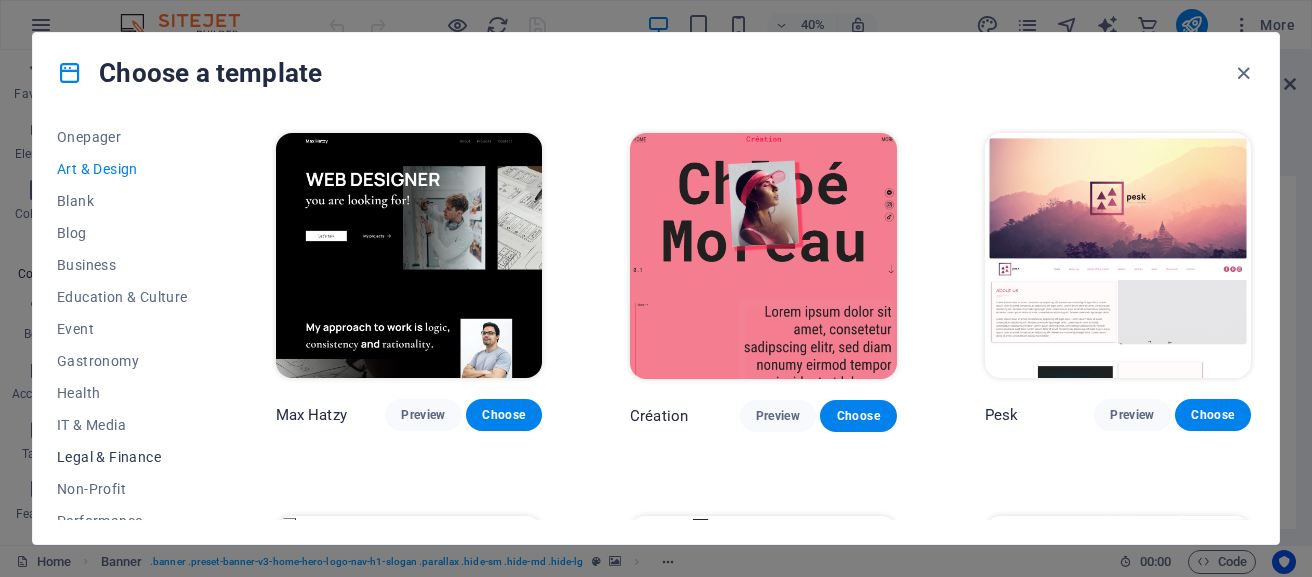 click on "Legal & Finance" at bounding box center (122, 457) 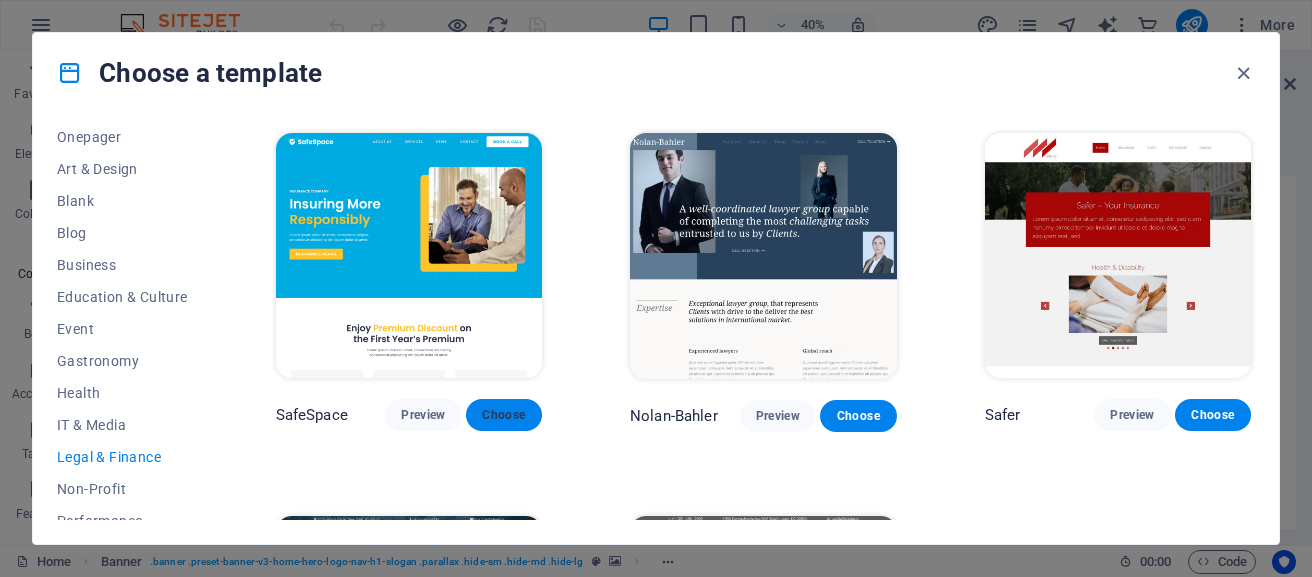 click on "Choose" at bounding box center (504, 415) 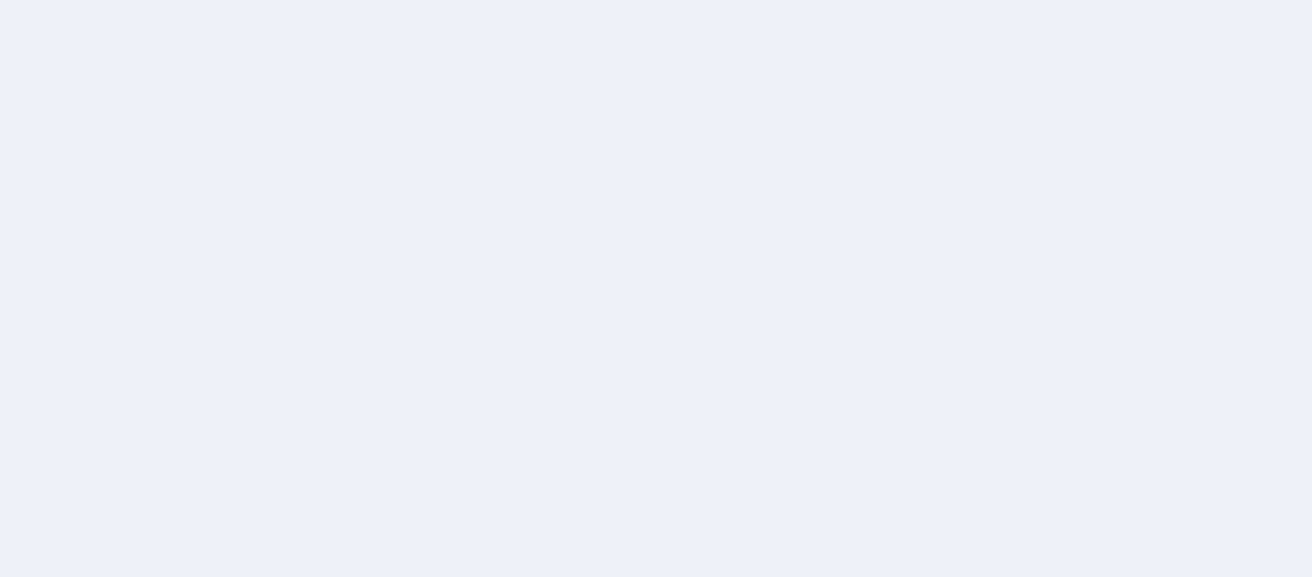 scroll, scrollTop: 0, scrollLeft: 0, axis: both 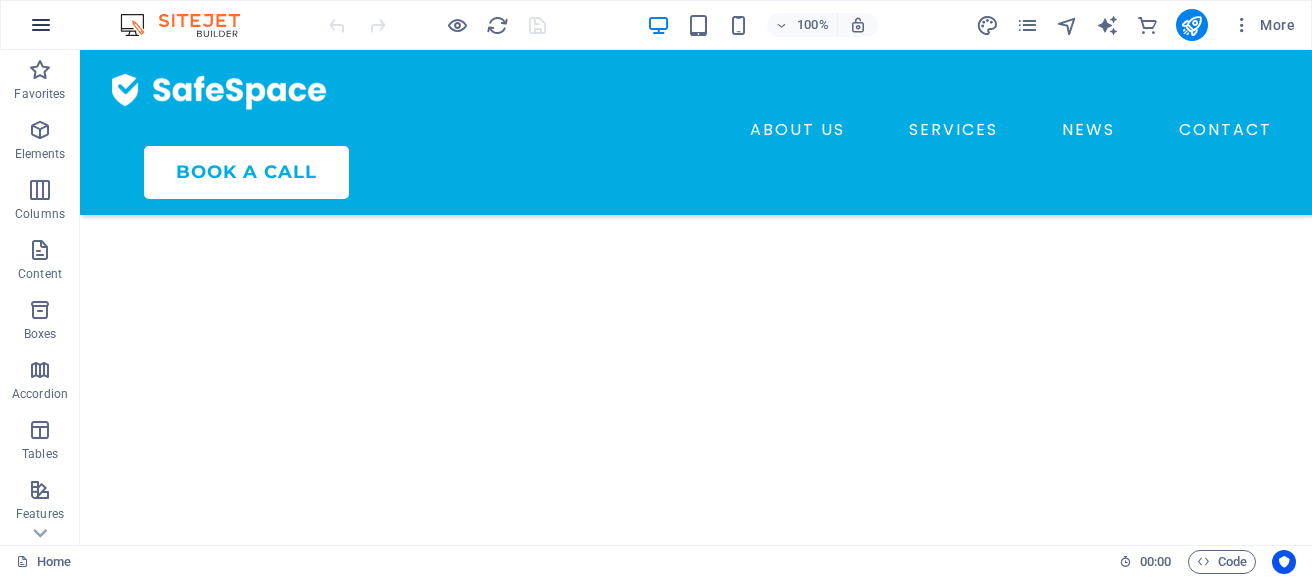 click at bounding box center (41, 25) 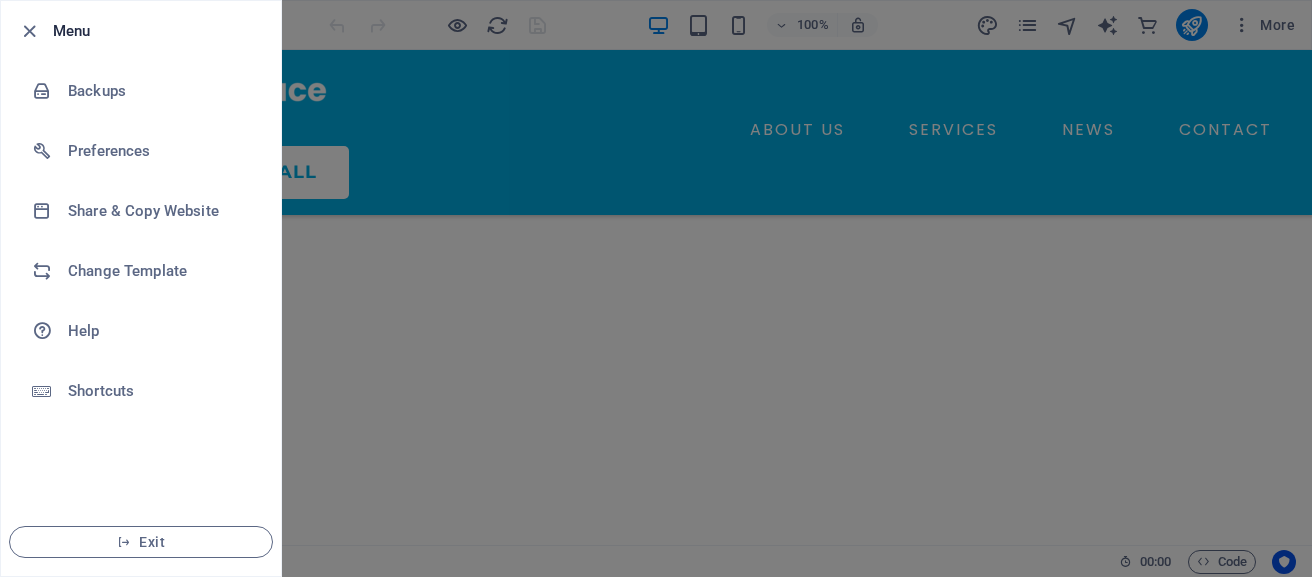 click at bounding box center (656, 288) 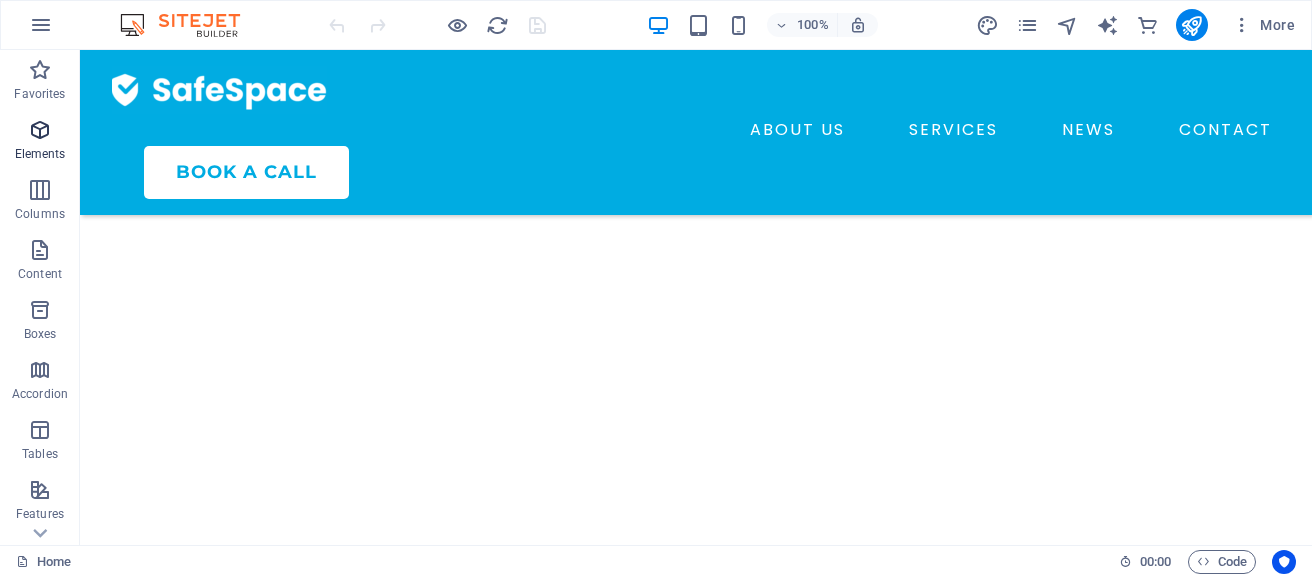 click on "Elements" at bounding box center [40, 154] 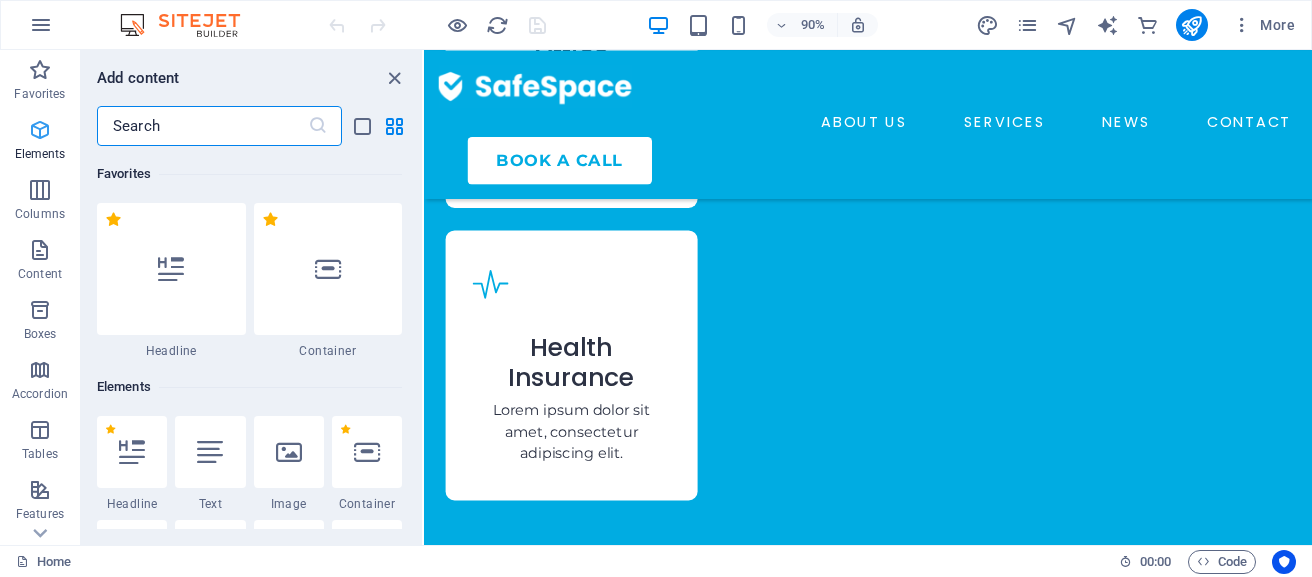 scroll, scrollTop: 4454, scrollLeft: 0, axis: vertical 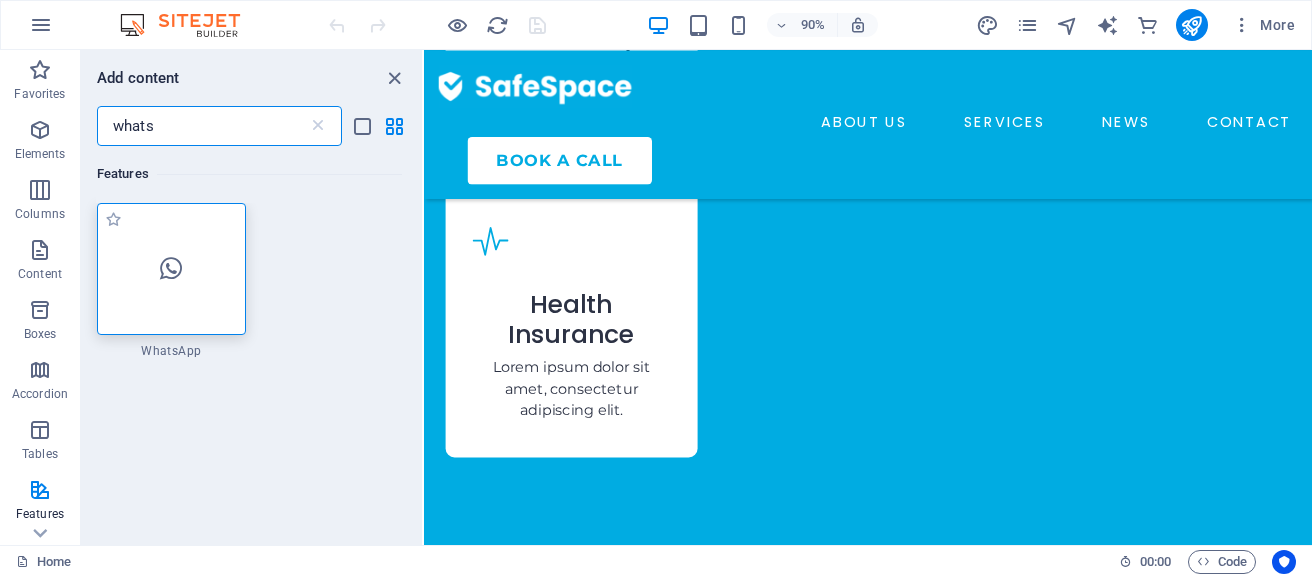 type on "whats" 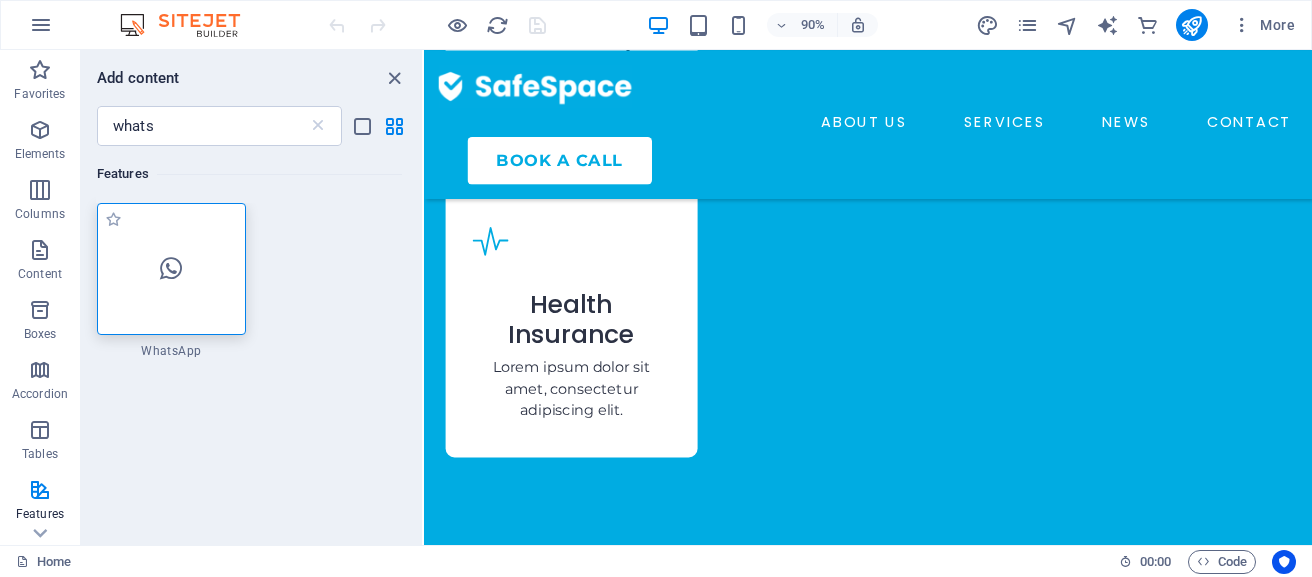 click at bounding box center (171, 269) 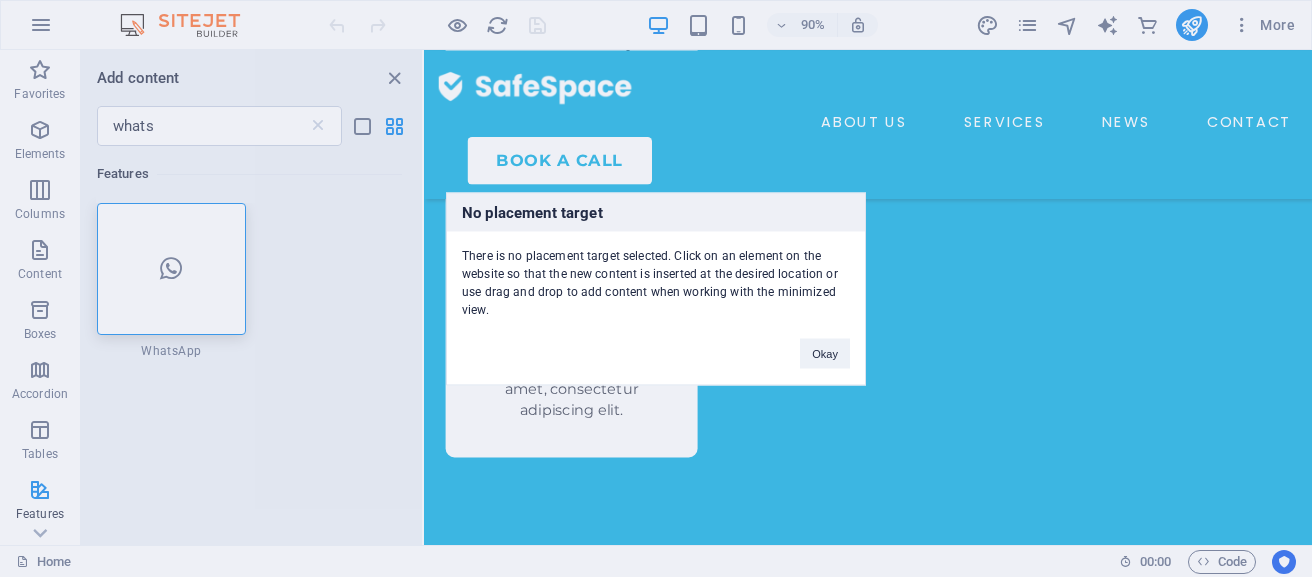 click on "No placement target There is no placement target selected. Click on an element on the website so that the new content is inserted at the desired location or use drag and drop to add content when working with the minimized view. Okay" at bounding box center [656, 288] 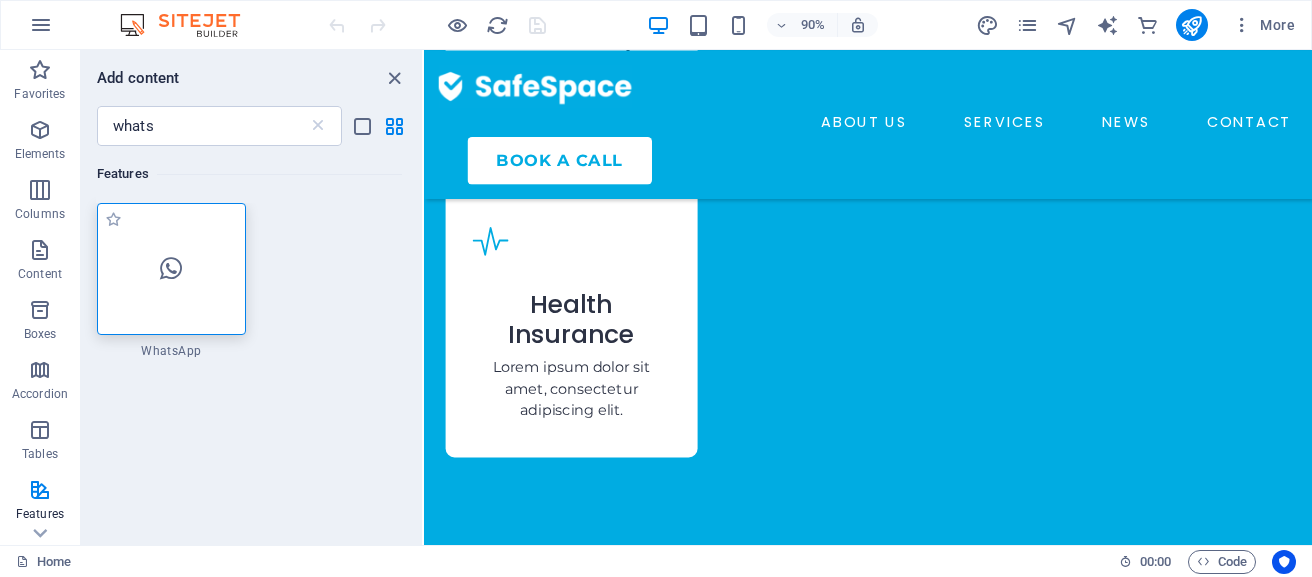 click at bounding box center [171, 269] 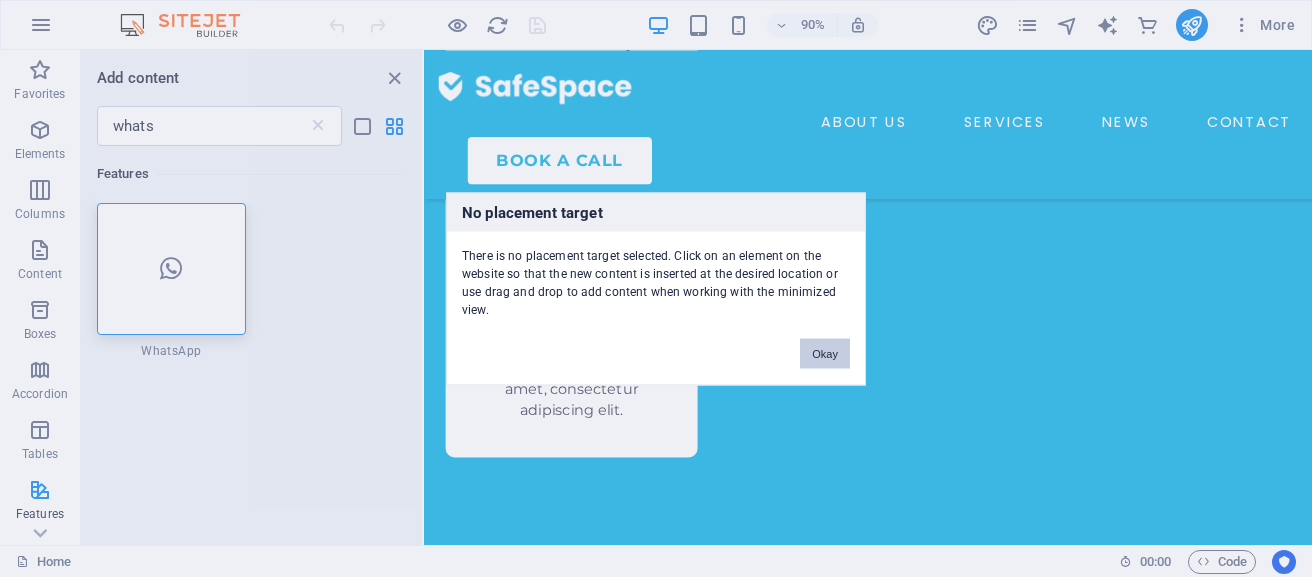 click on "Okay" at bounding box center [825, 353] 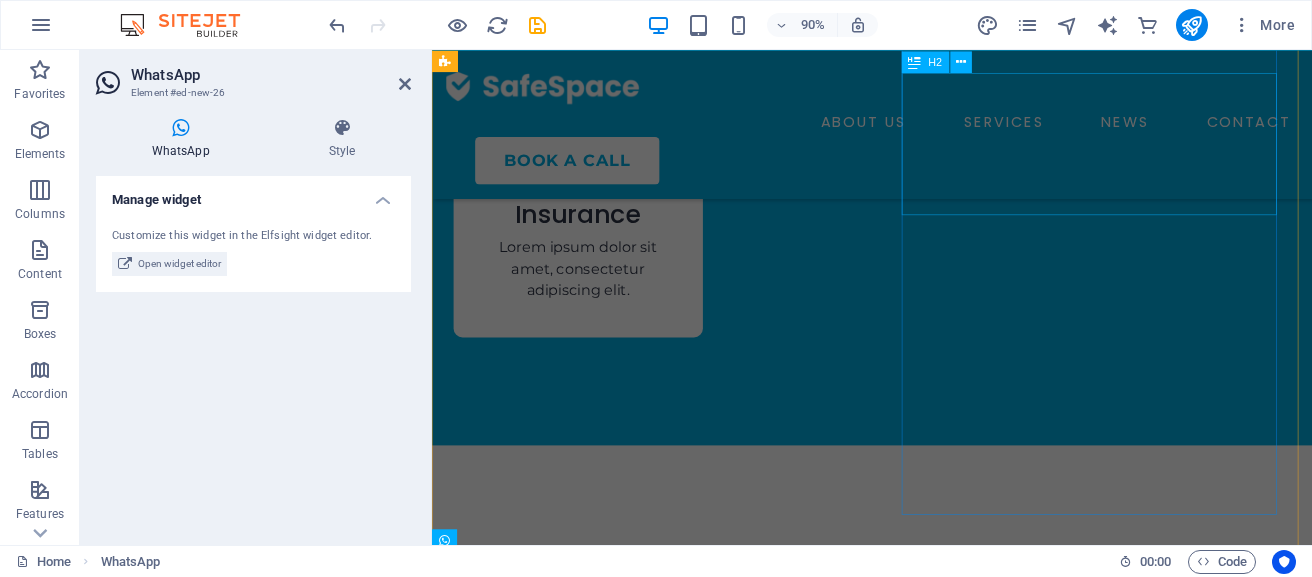 scroll, scrollTop: 4588, scrollLeft: 0, axis: vertical 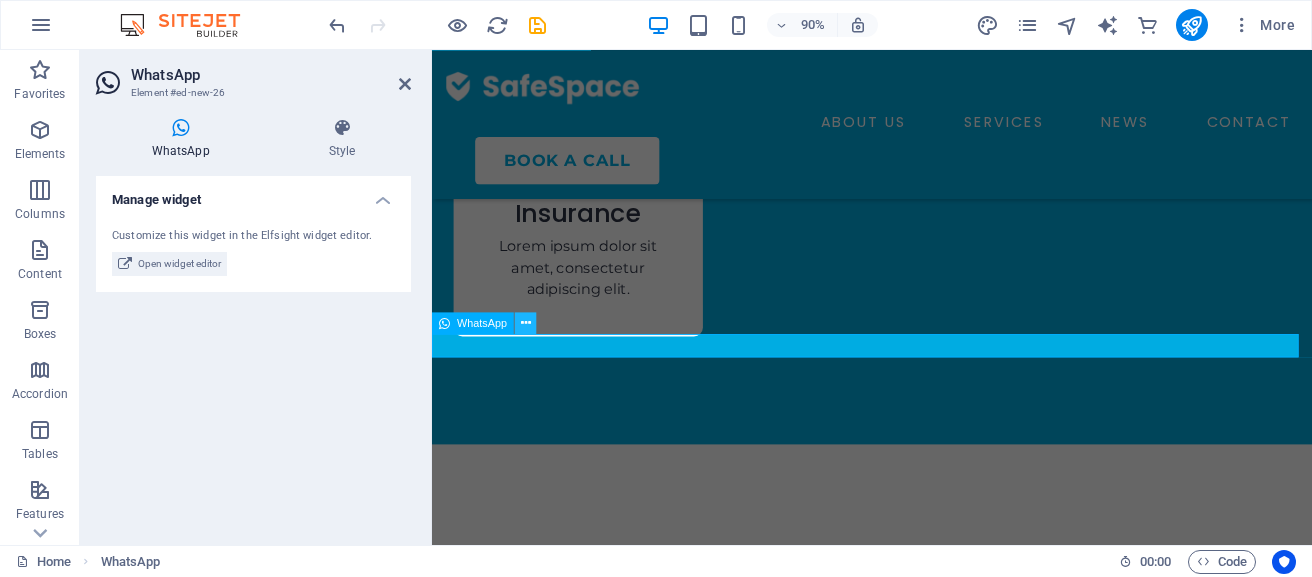 click at bounding box center [526, 322] 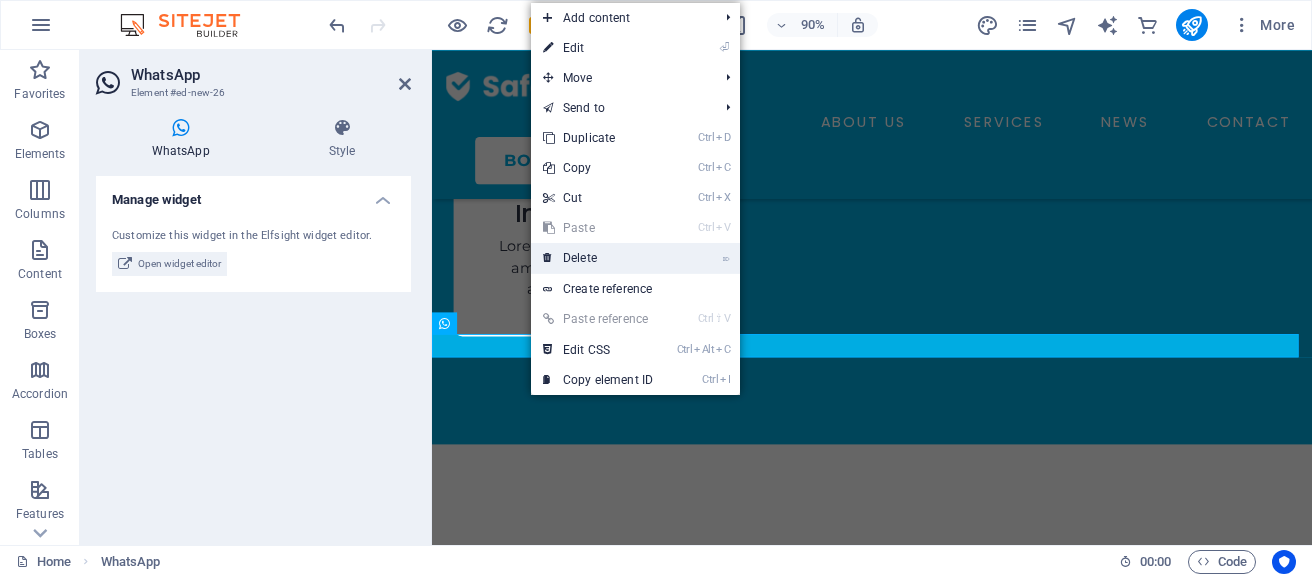 click on "⌦  Delete" at bounding box center (598, 258) 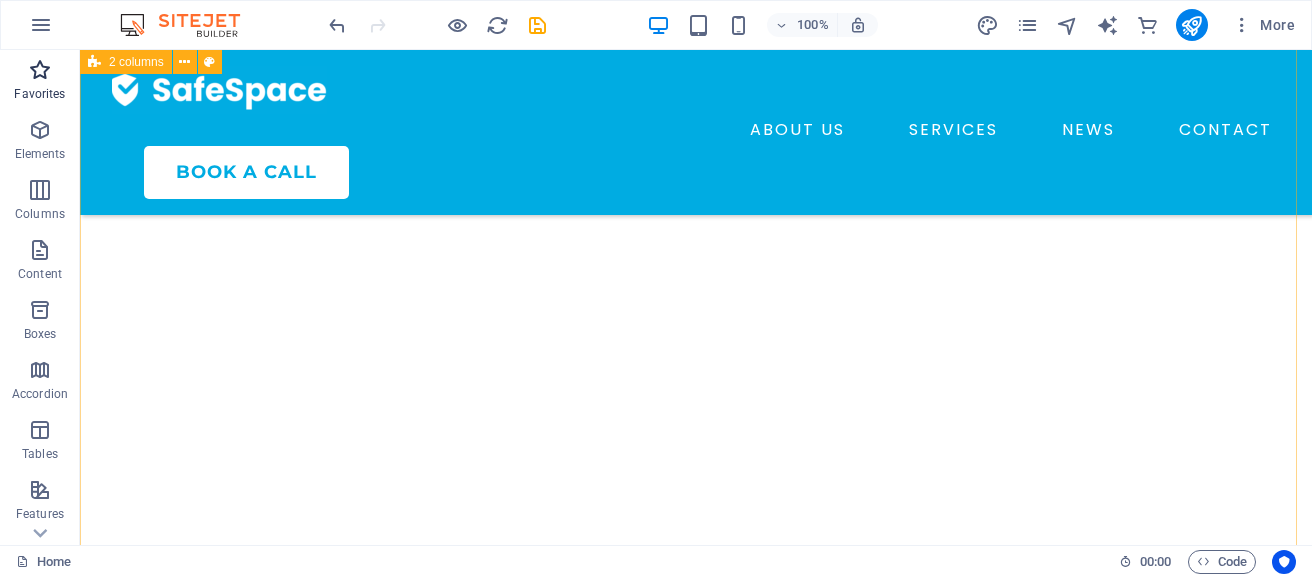 scroll, scrollTop: 6387, scrollLeft: 0, axis: vertical 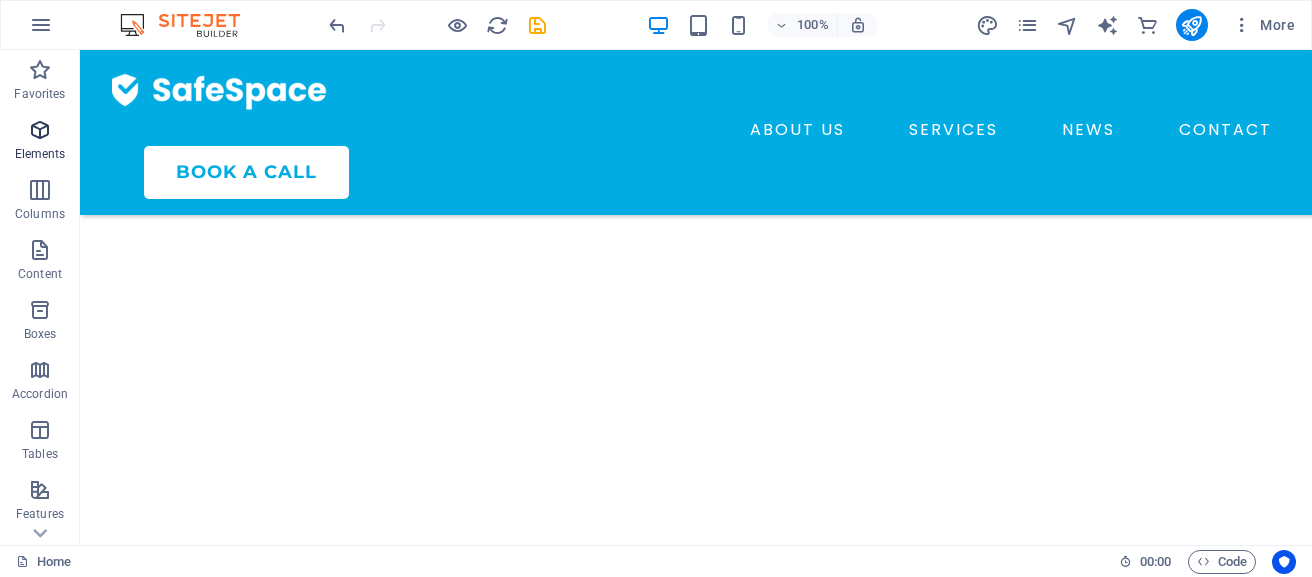 click at bounding box center [40, 130] 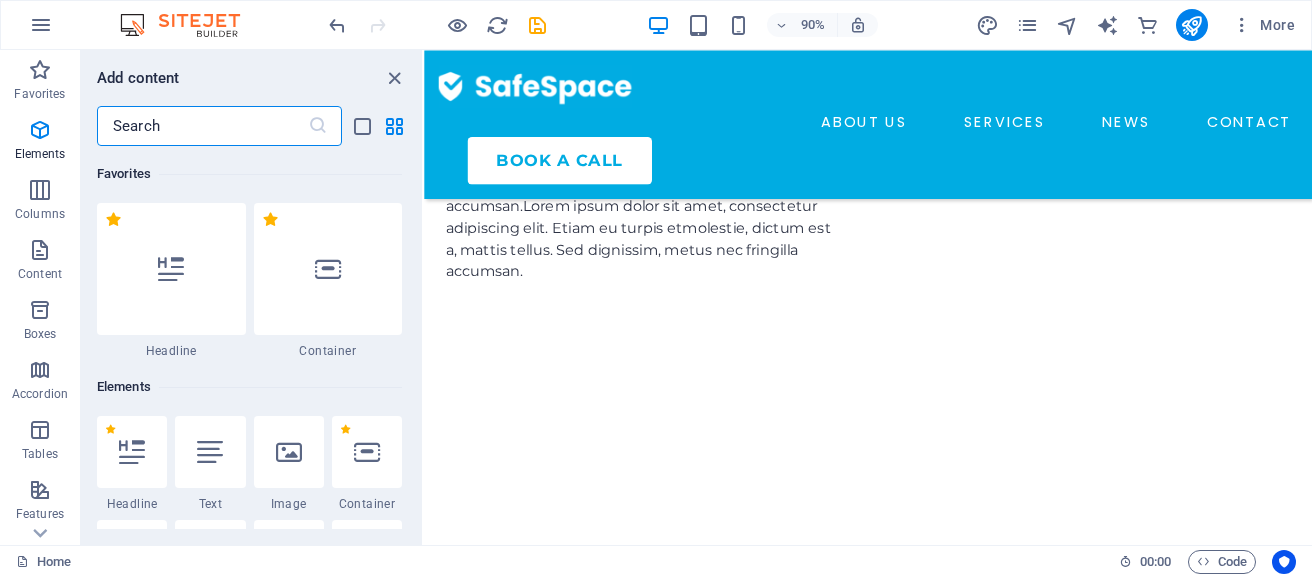 scroll, scrollTop: 6435, scrollLeft: 0, axis: vertical 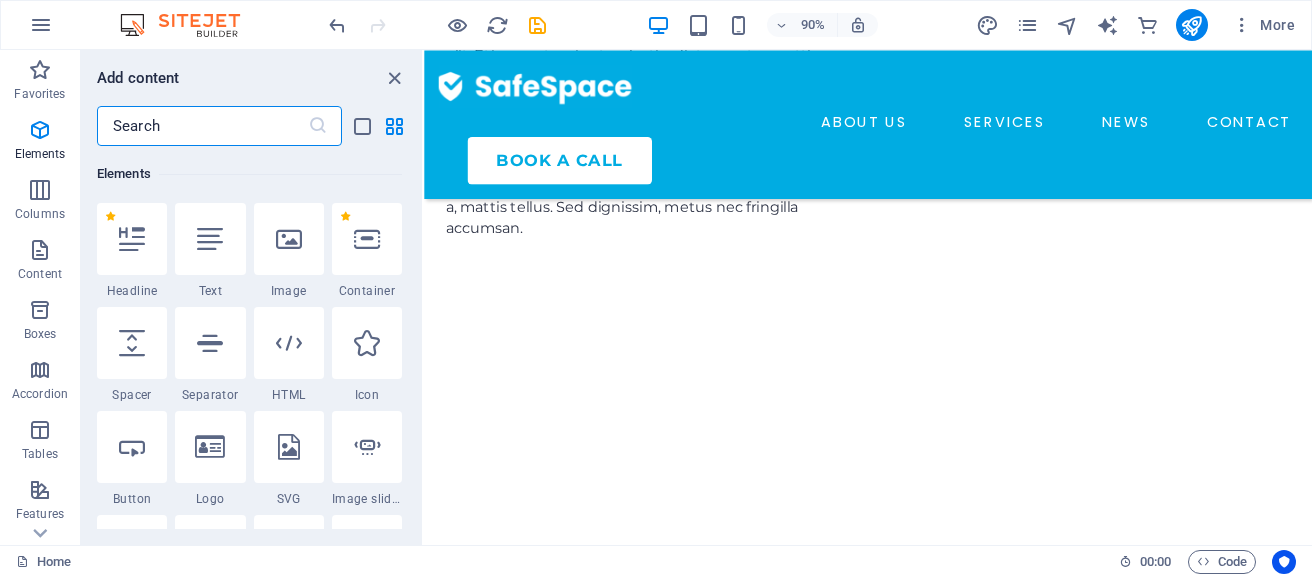 click at bounding box center [202, 126] 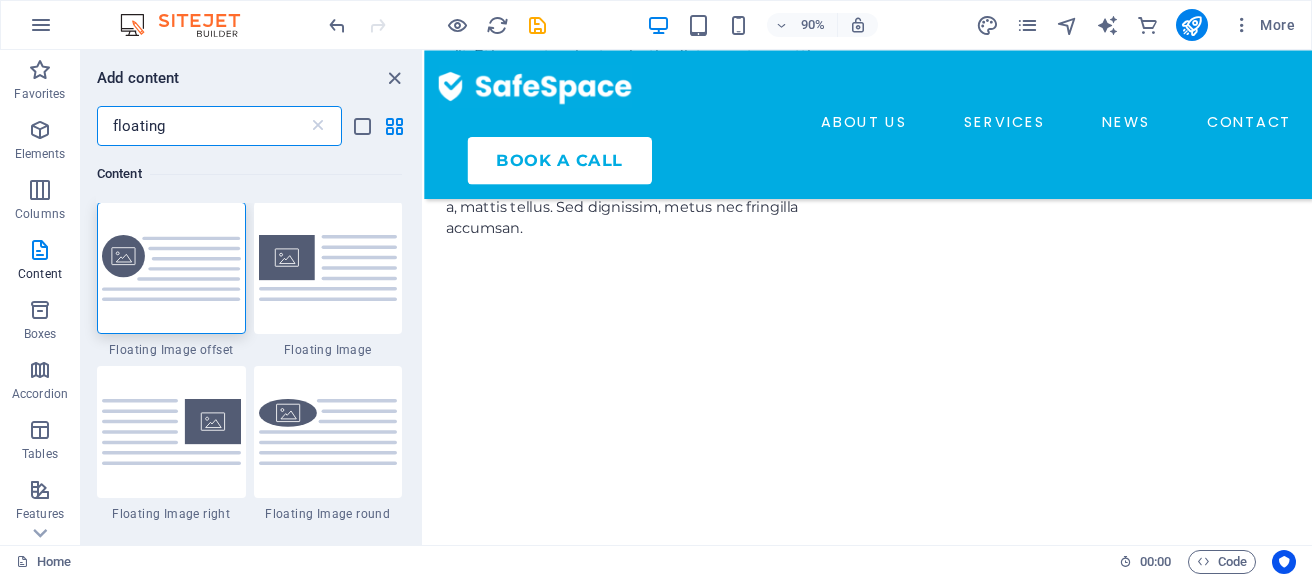 scroll, scrollTop: 0, scrollLeft: 0, axis: both 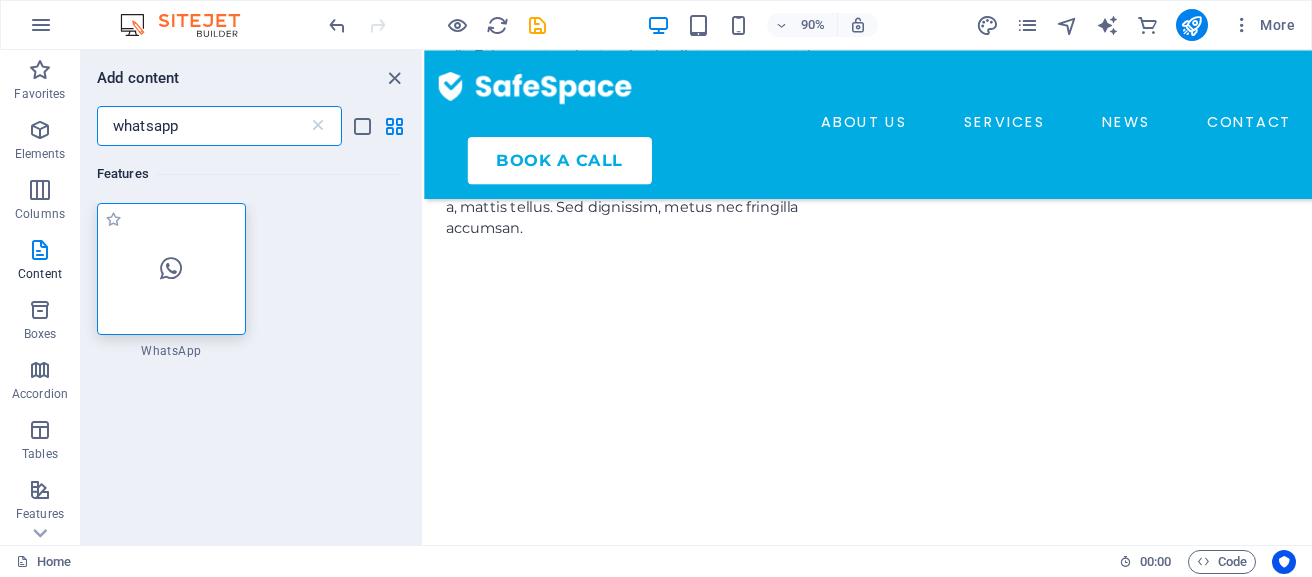 type on "whatsapp" 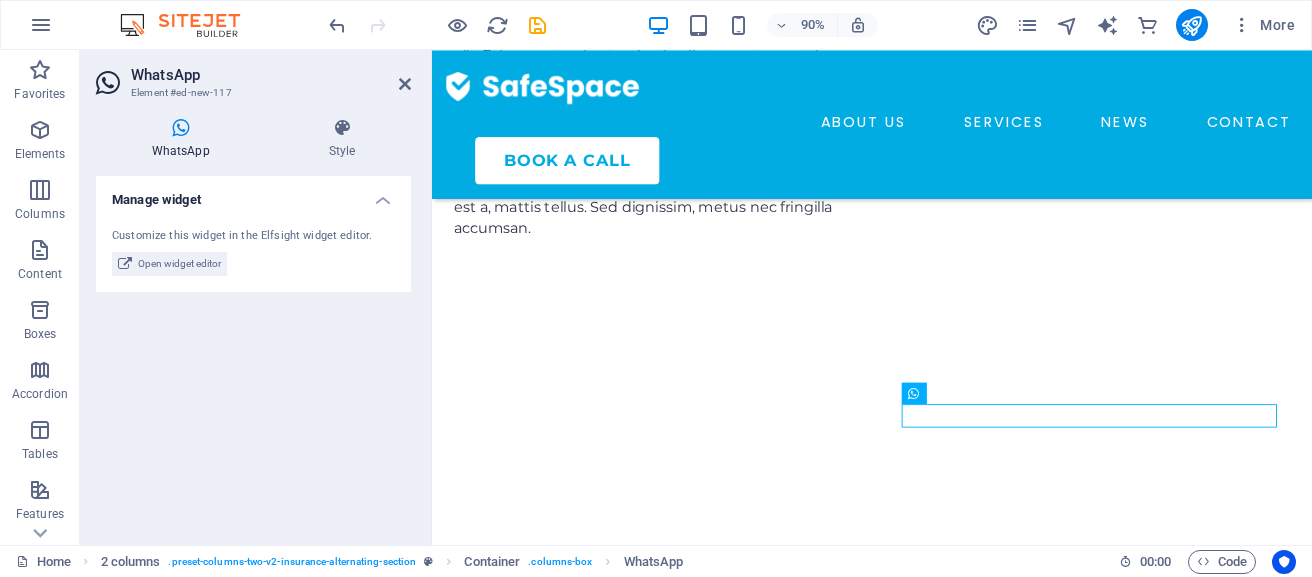 scroll, scrollTop: 6468, scrollLeft: 0, axis: vertical 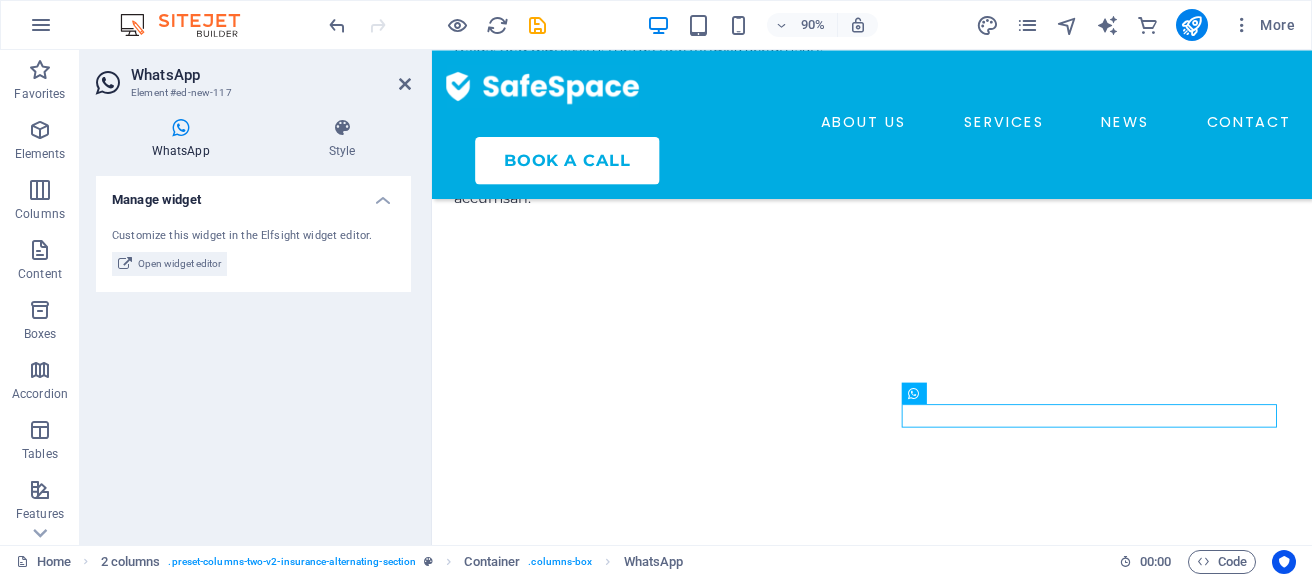 click on "WhatsApp" at bounding box center [184, 139] 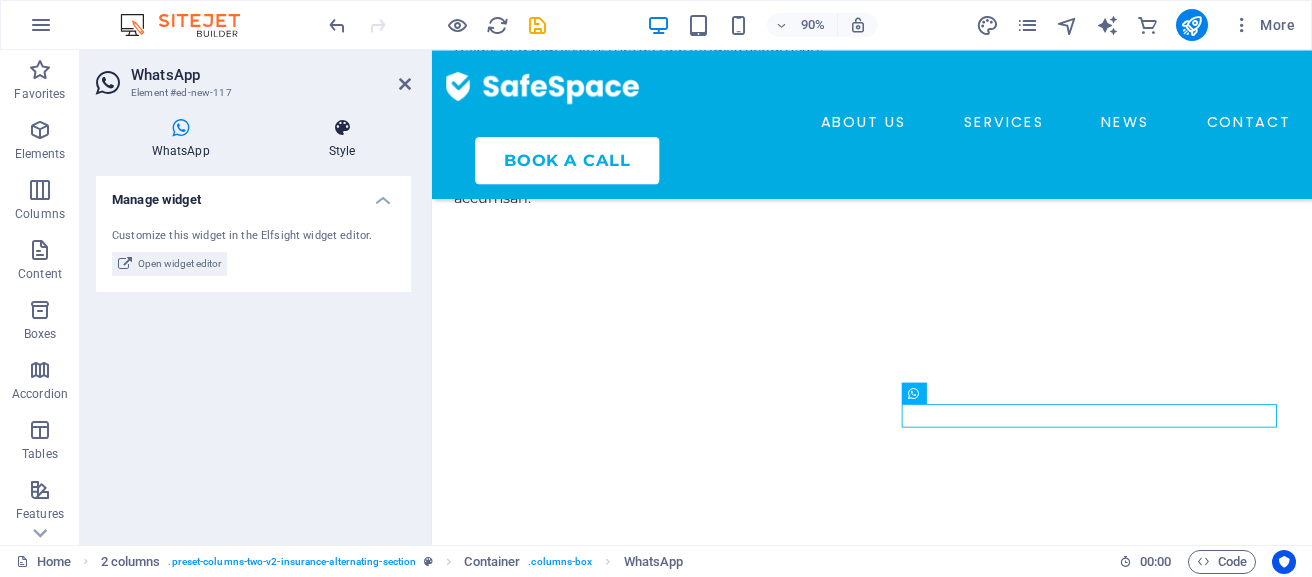 click at bounding box center [342, 128] 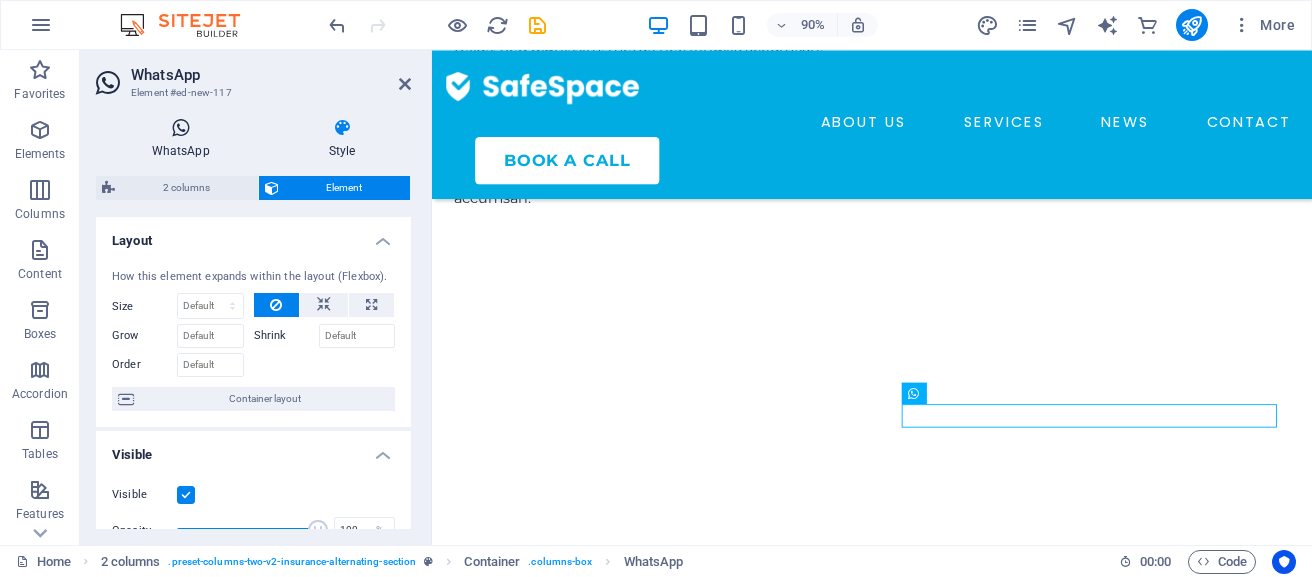click at bounding box center [180, 128] 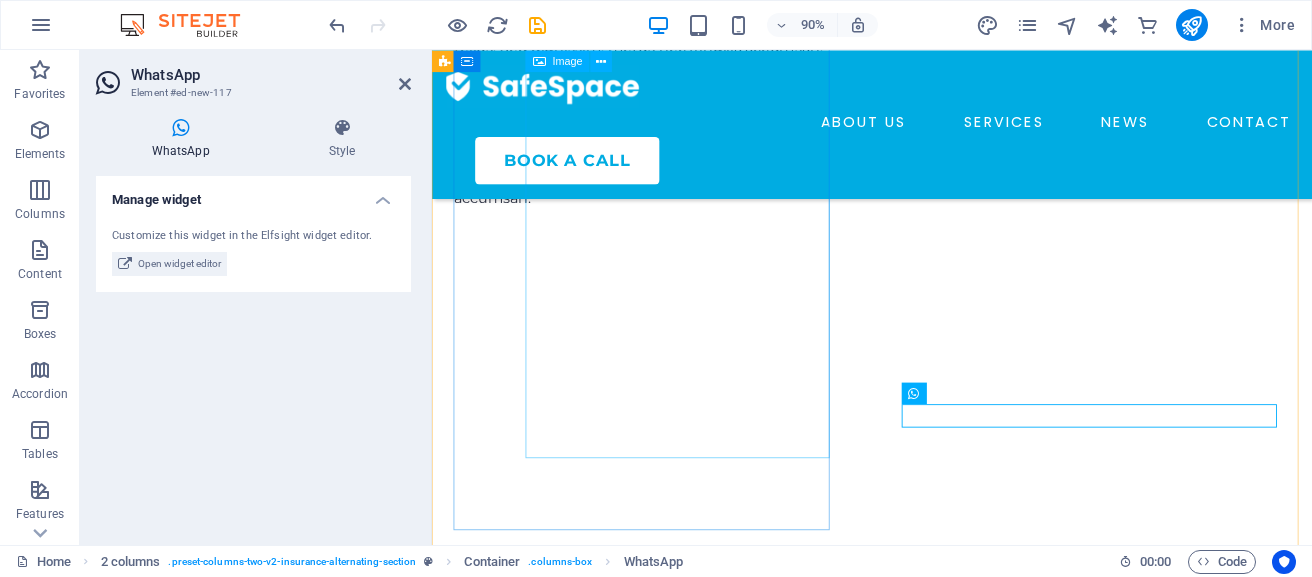 click at bounding box center [748, -6183] 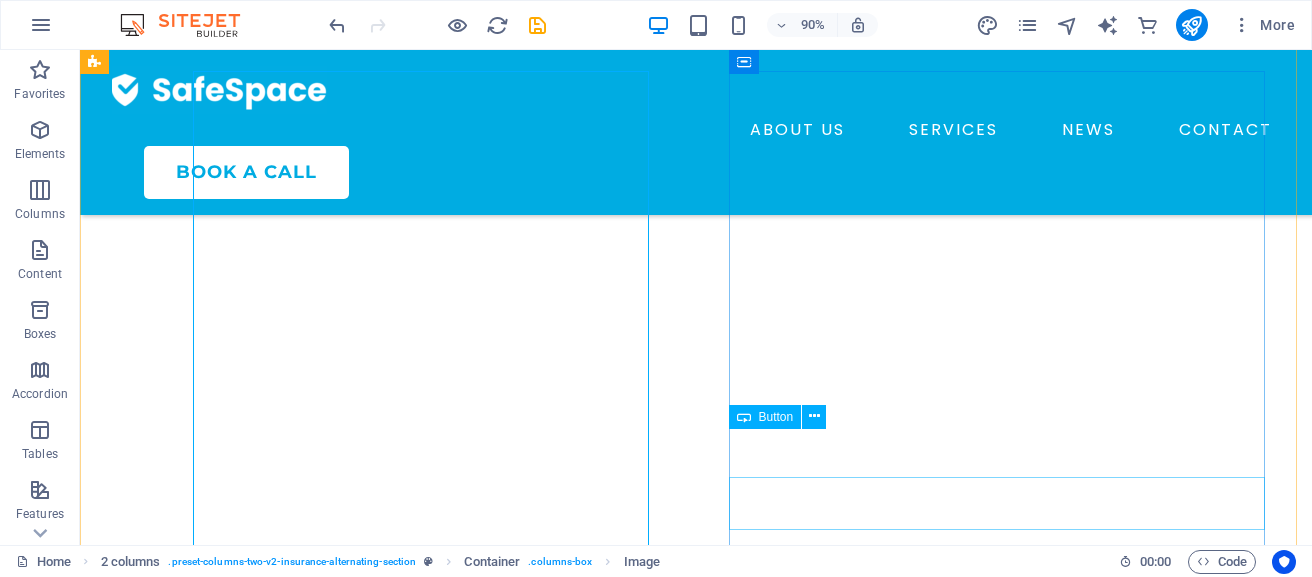 click on "talk to an expert" at bounding box center [372, 4151] 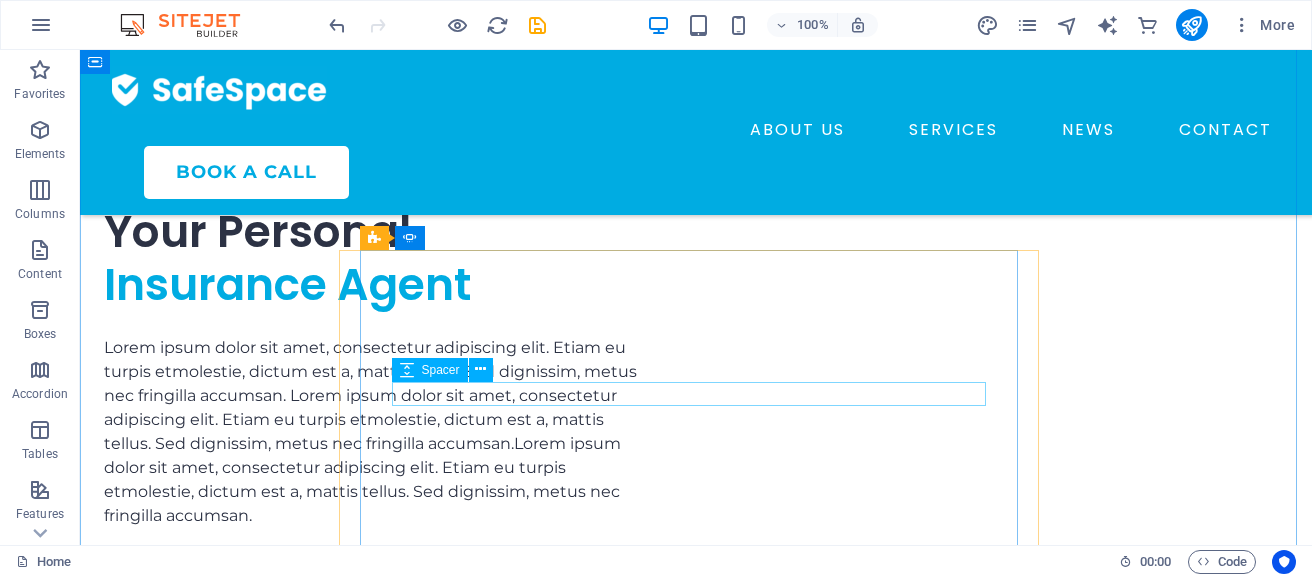 scroll, scrollTop: 5048, scrollLeft: 0, axis: vertical 